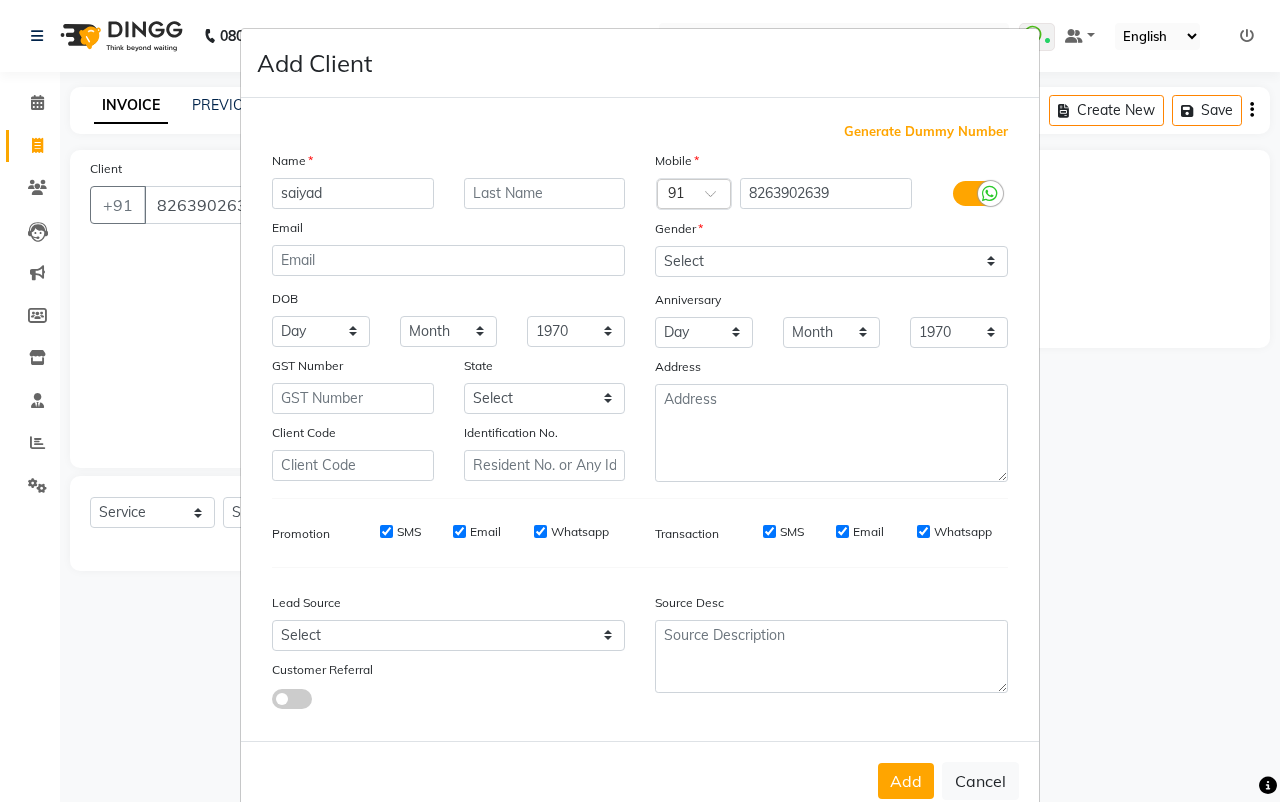 select on "4682" 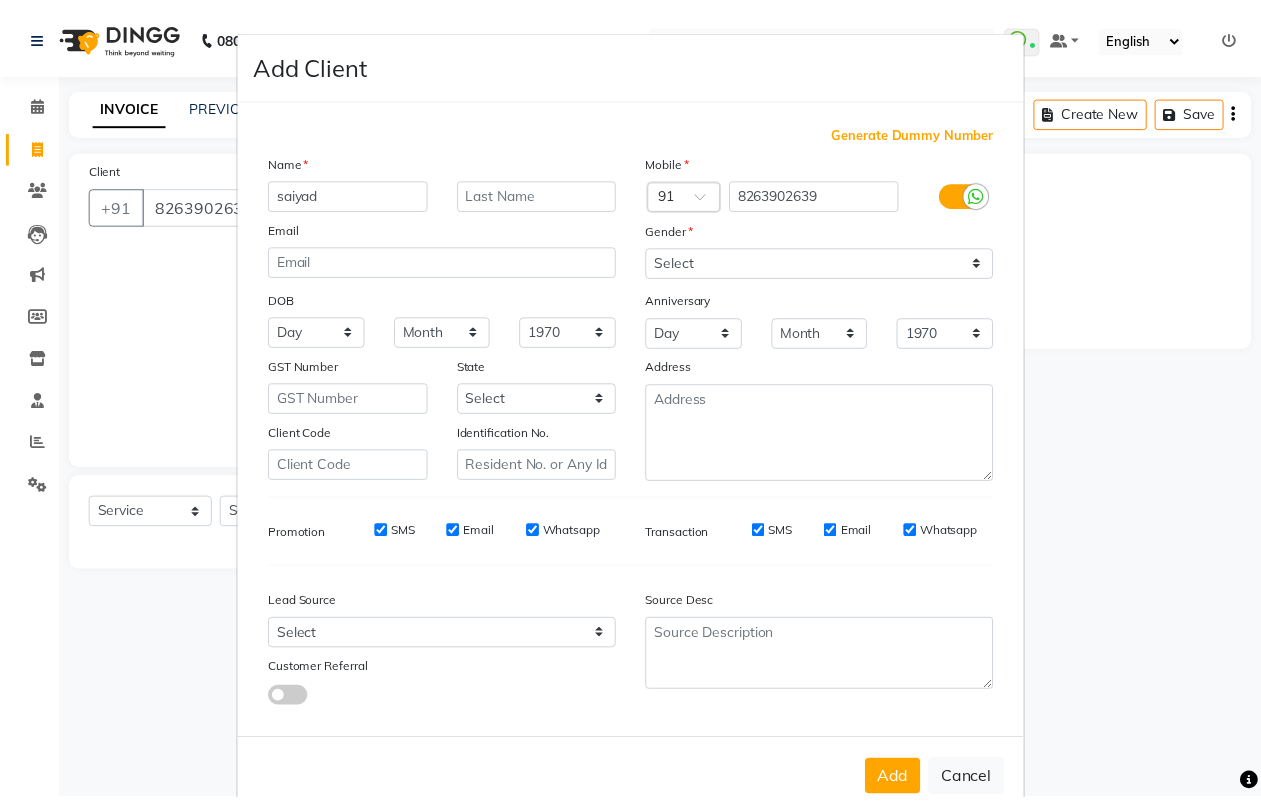 scroll, scrollTop: 0, scrollLeft: 0, axis: both 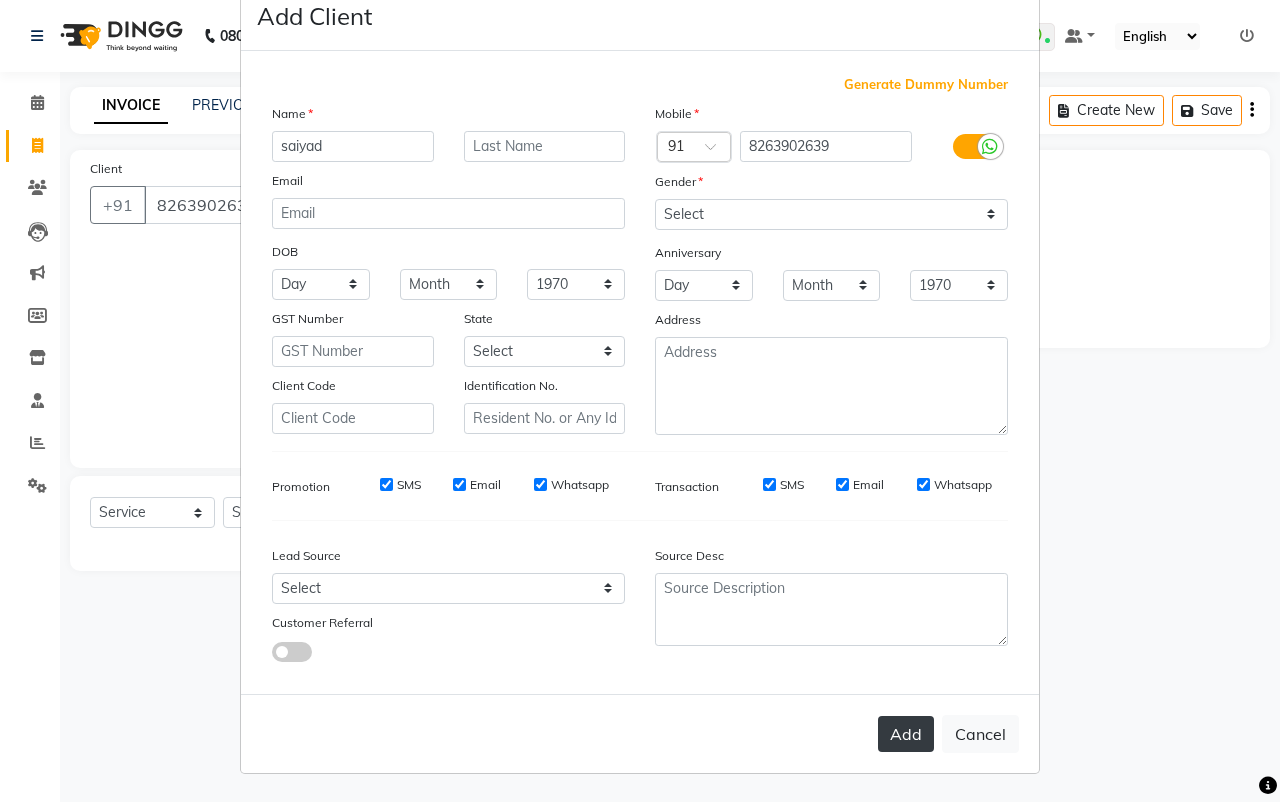 click on "Add" at bounding box center [906, 734] 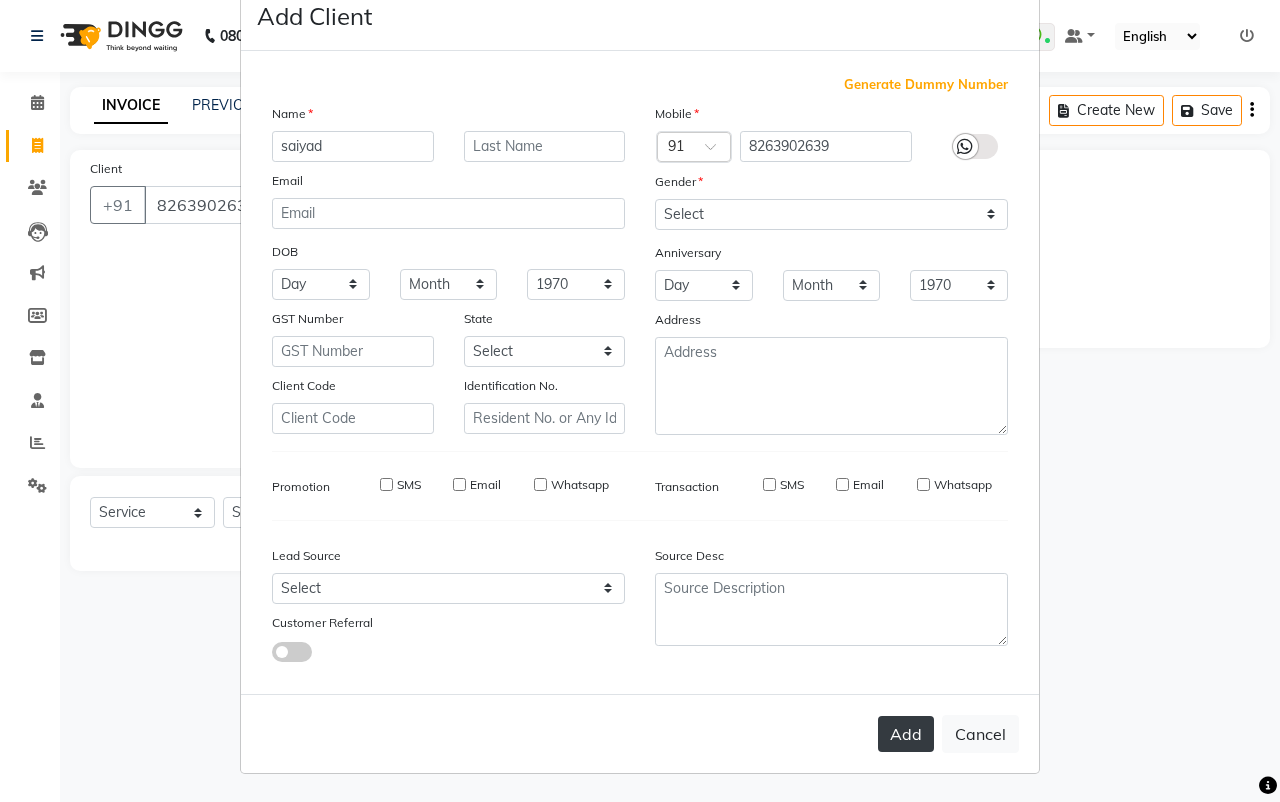 type 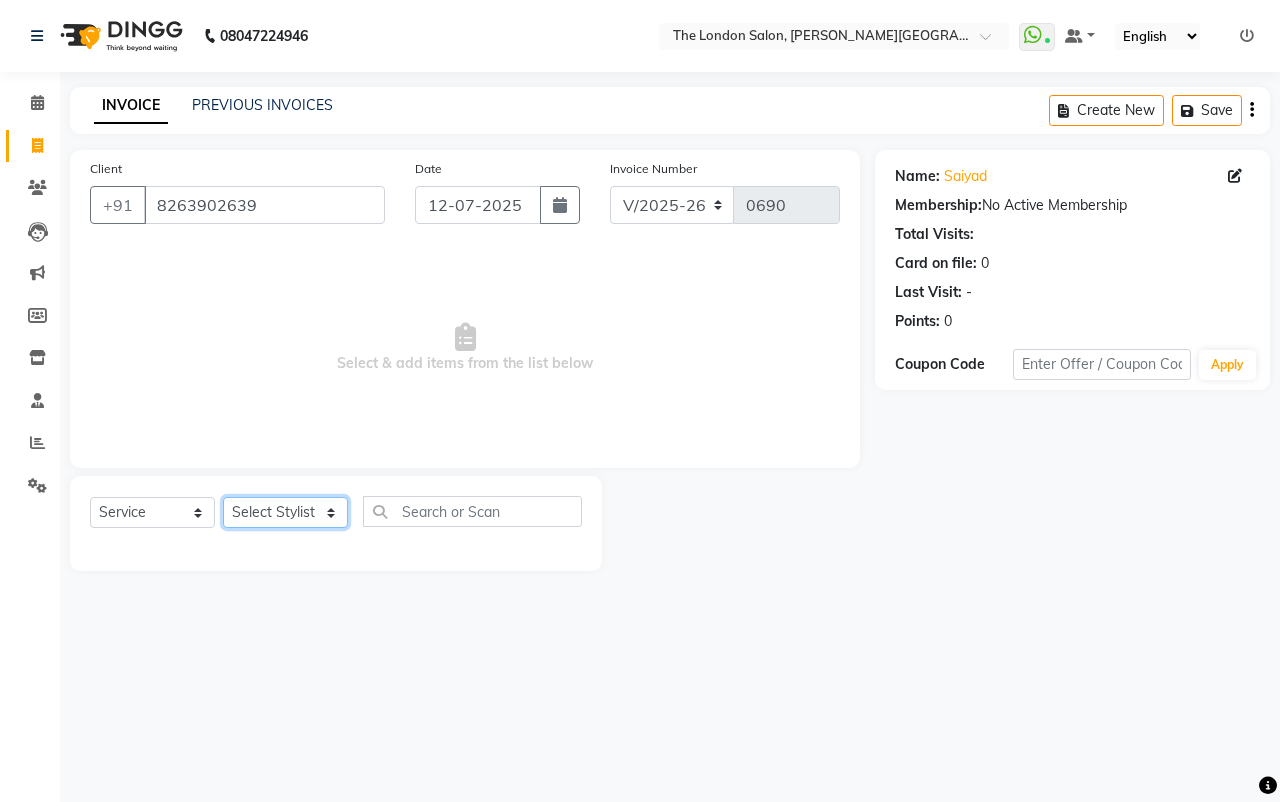 click on "Select Stylist [PERSON_NAME] [PERSON_NAME] [PERSON_NAME] [PERSON_NAME] [PERSON_NAME]  [PERSON_NAME] ARJUN DAKAHA  [PERSON_NAME] sanwane [PERSON_NAME] baisware" 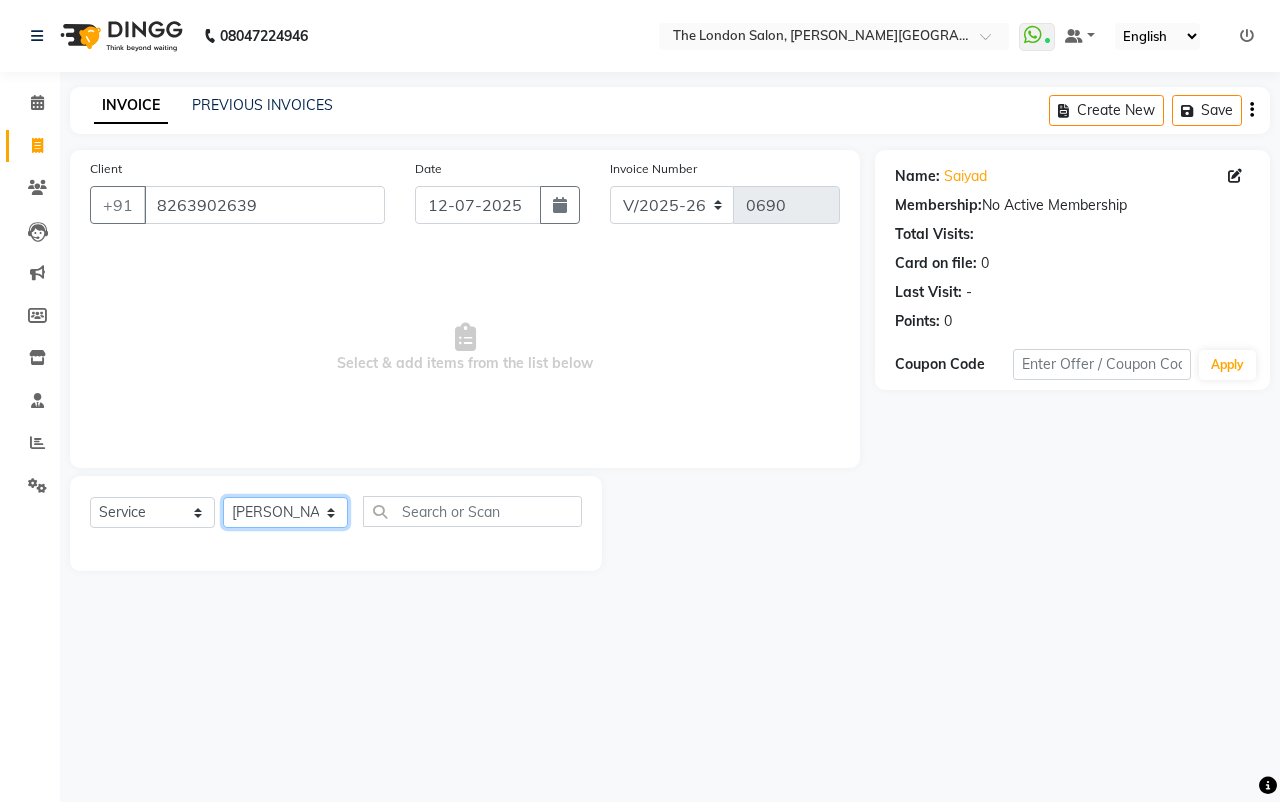 click on "Select Stylist [PERSON_NAME] [PERSON_NAME] [PERSON_NAME] [PERSON_NAME] [PERSON_NAME]  [PERSON_NAME] ARJUN DAKAHA  [PERSON_NAME] sanwane [PERSON_NAME] baisware" 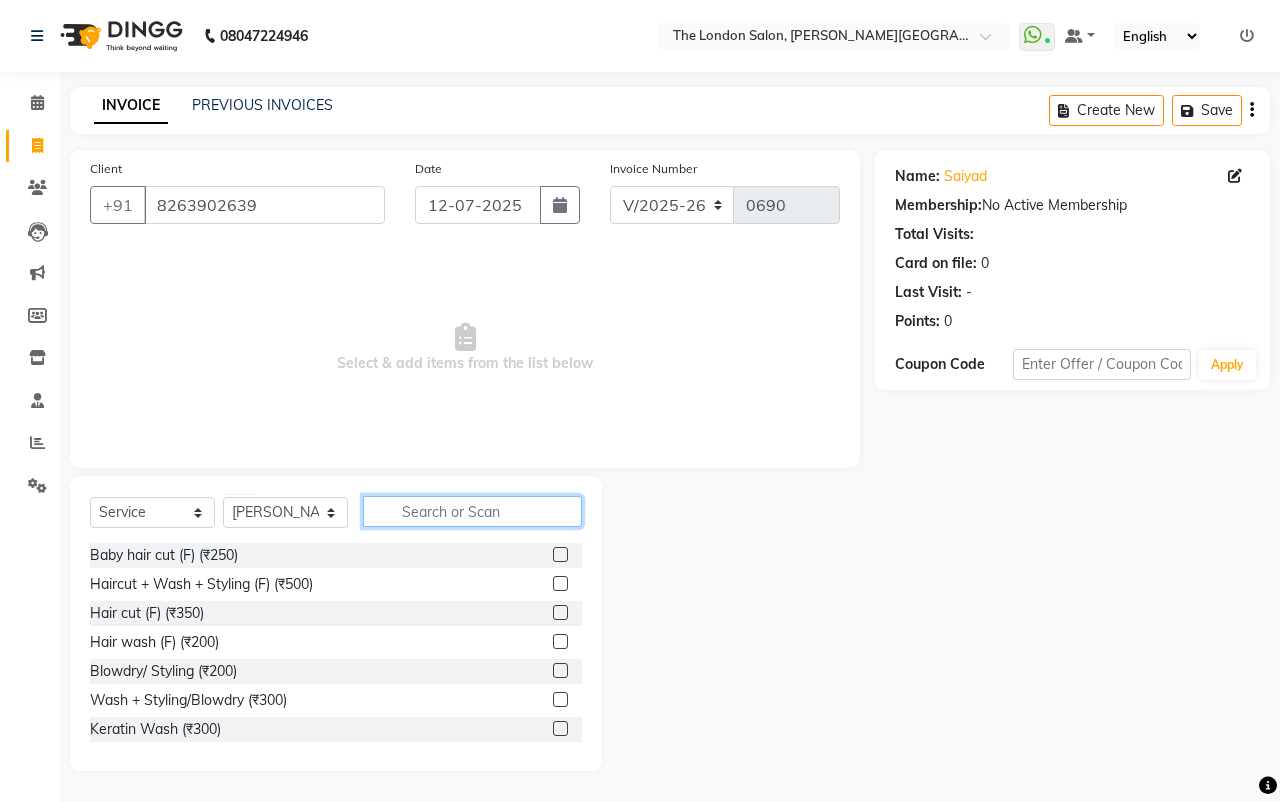 click 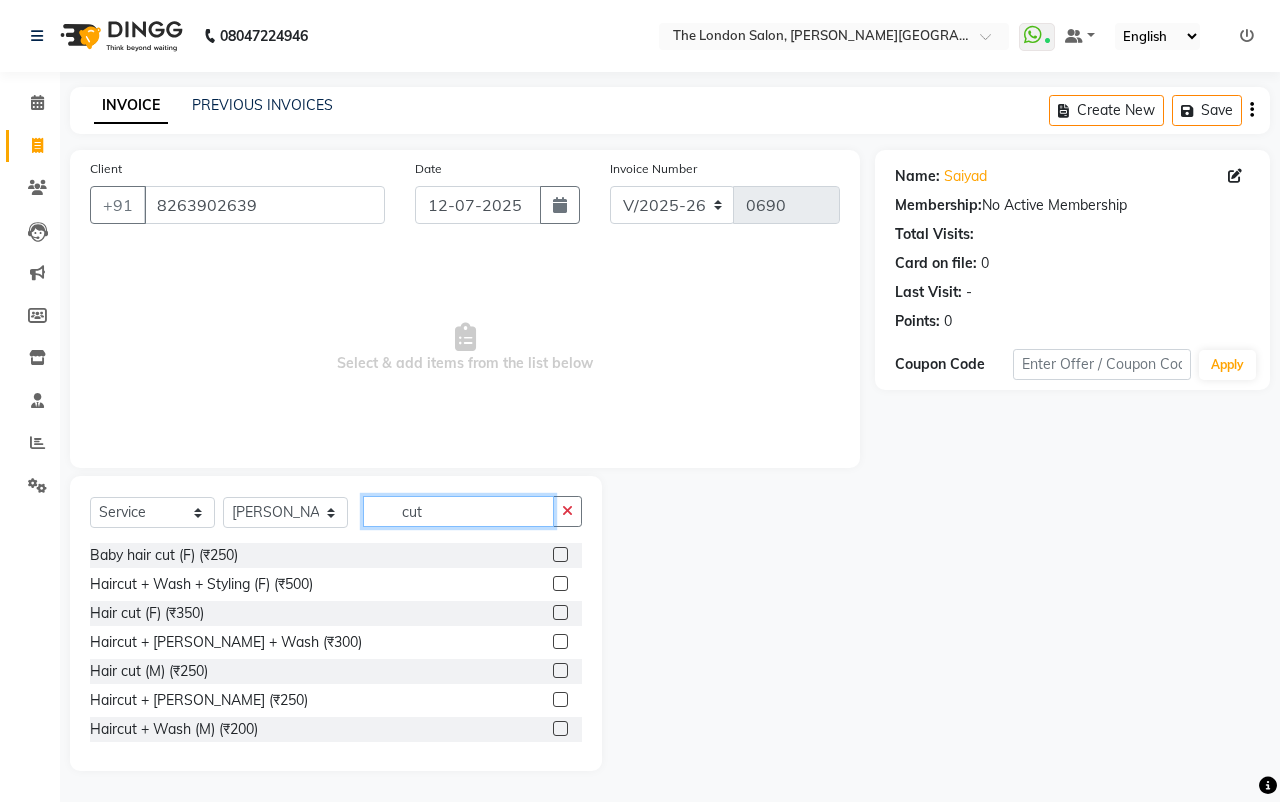 type on "cut" 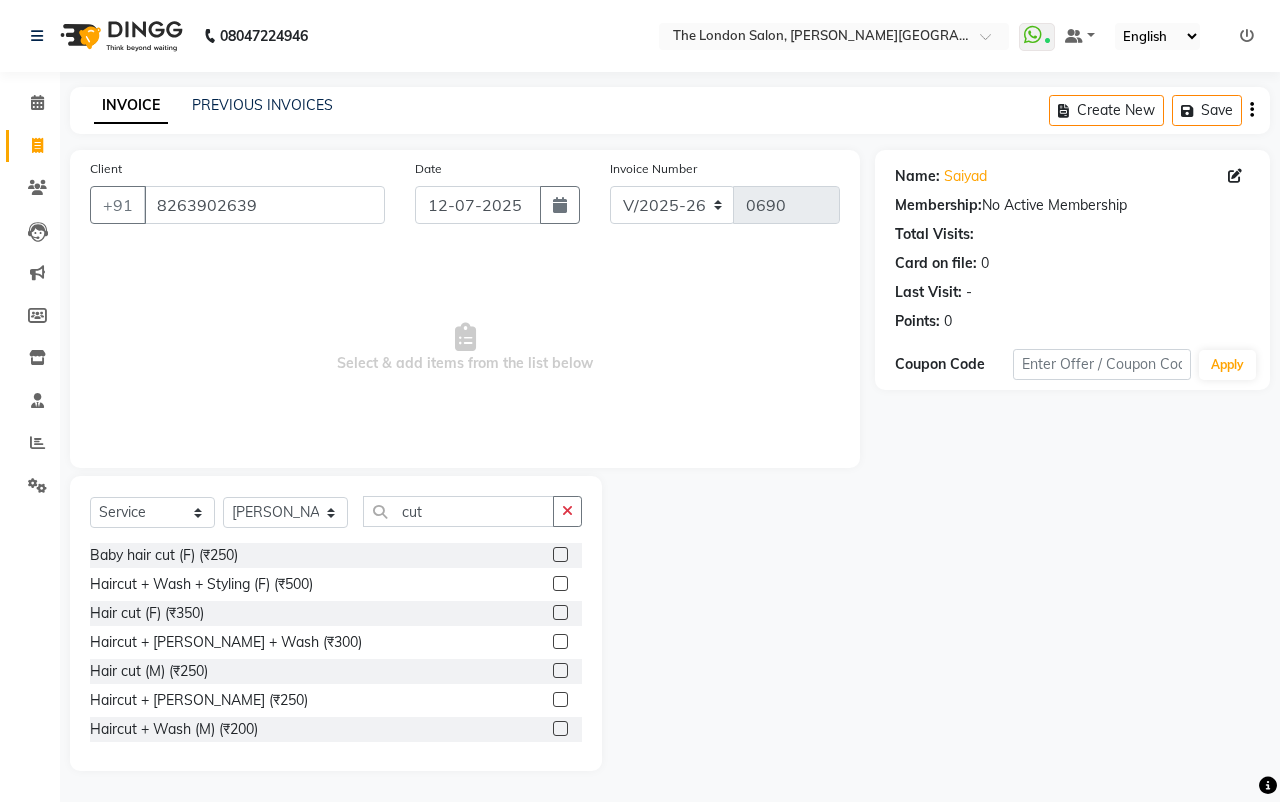 click 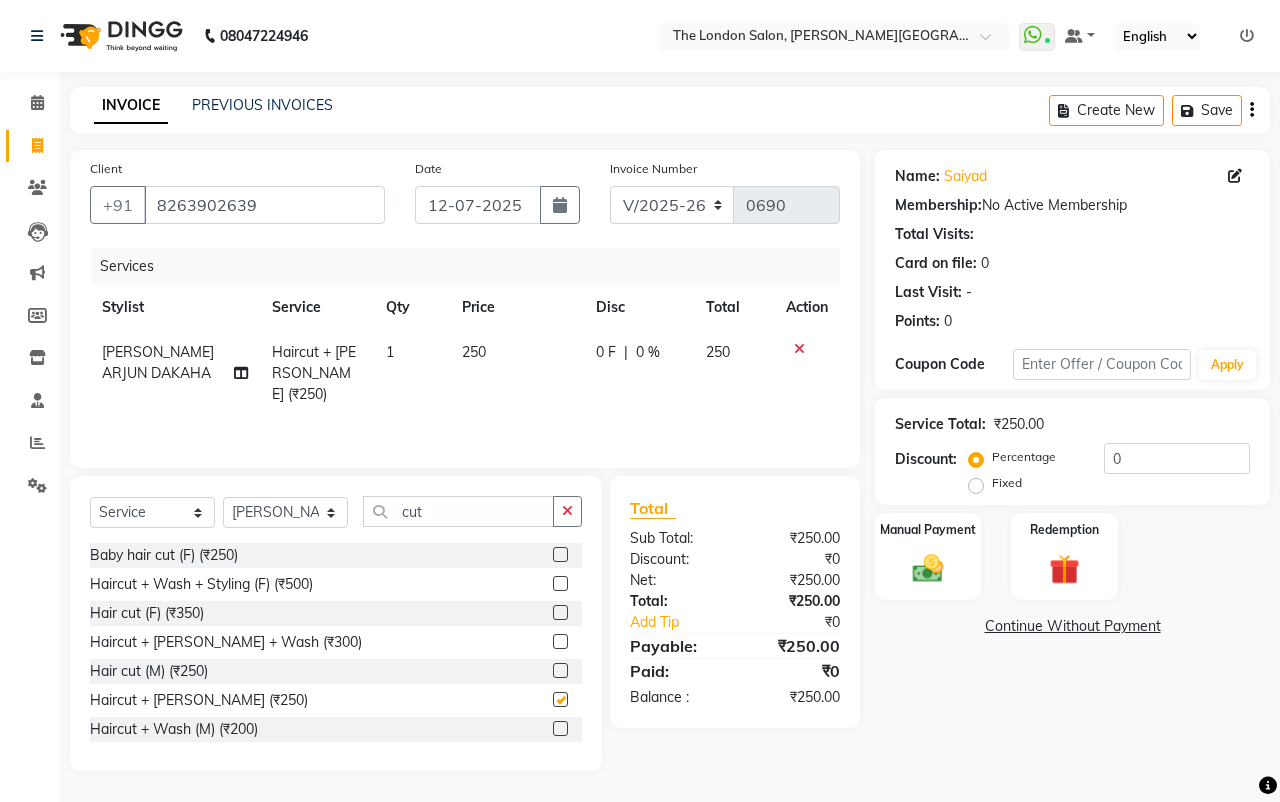 checkbox on "false" 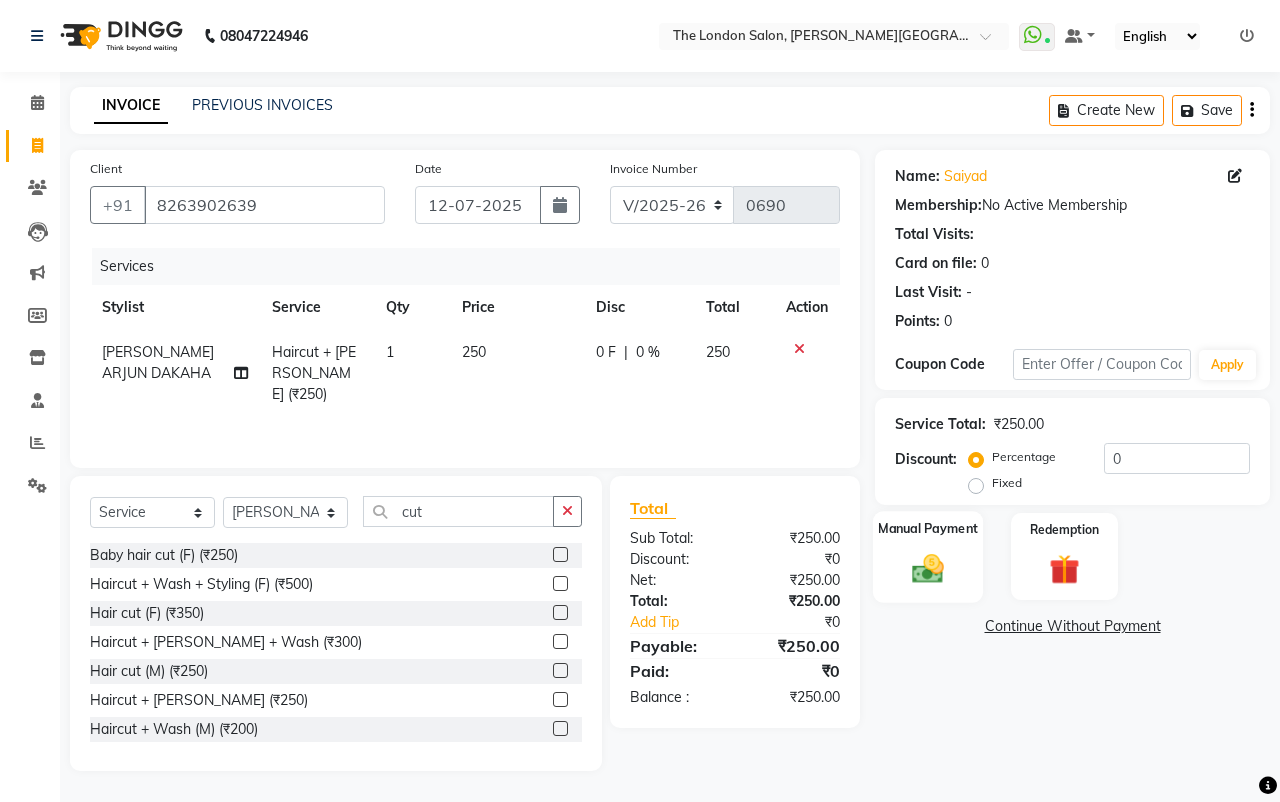 click 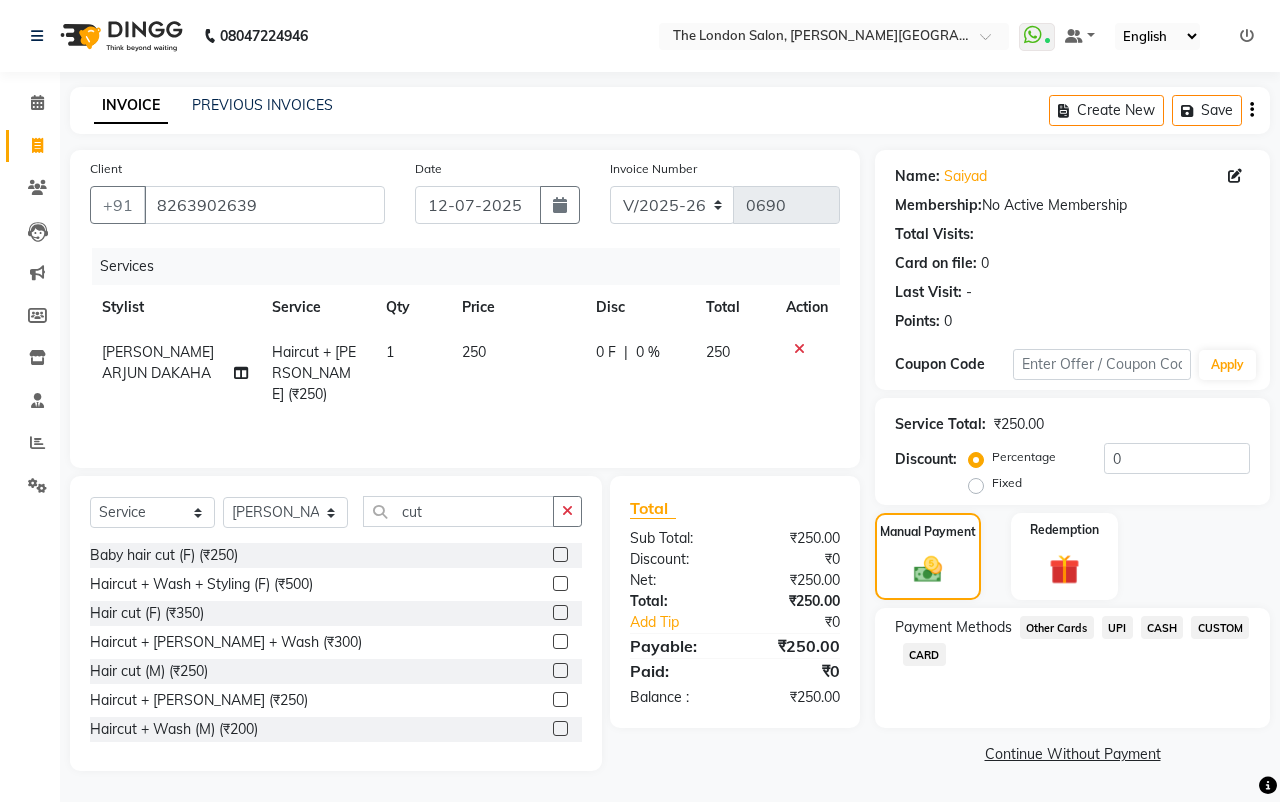 click on "CASH" 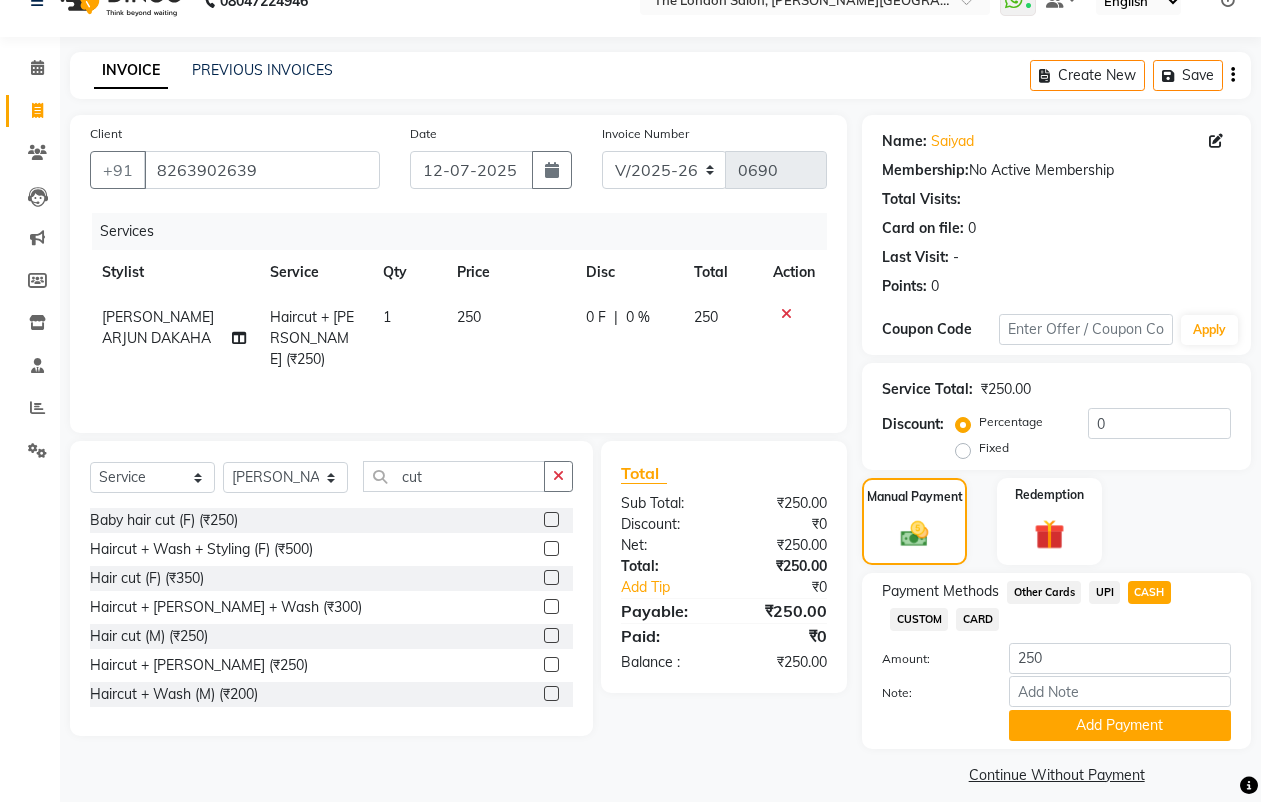 scroll, scrollTop: 53, scrollLeft: 0, axis: vertical 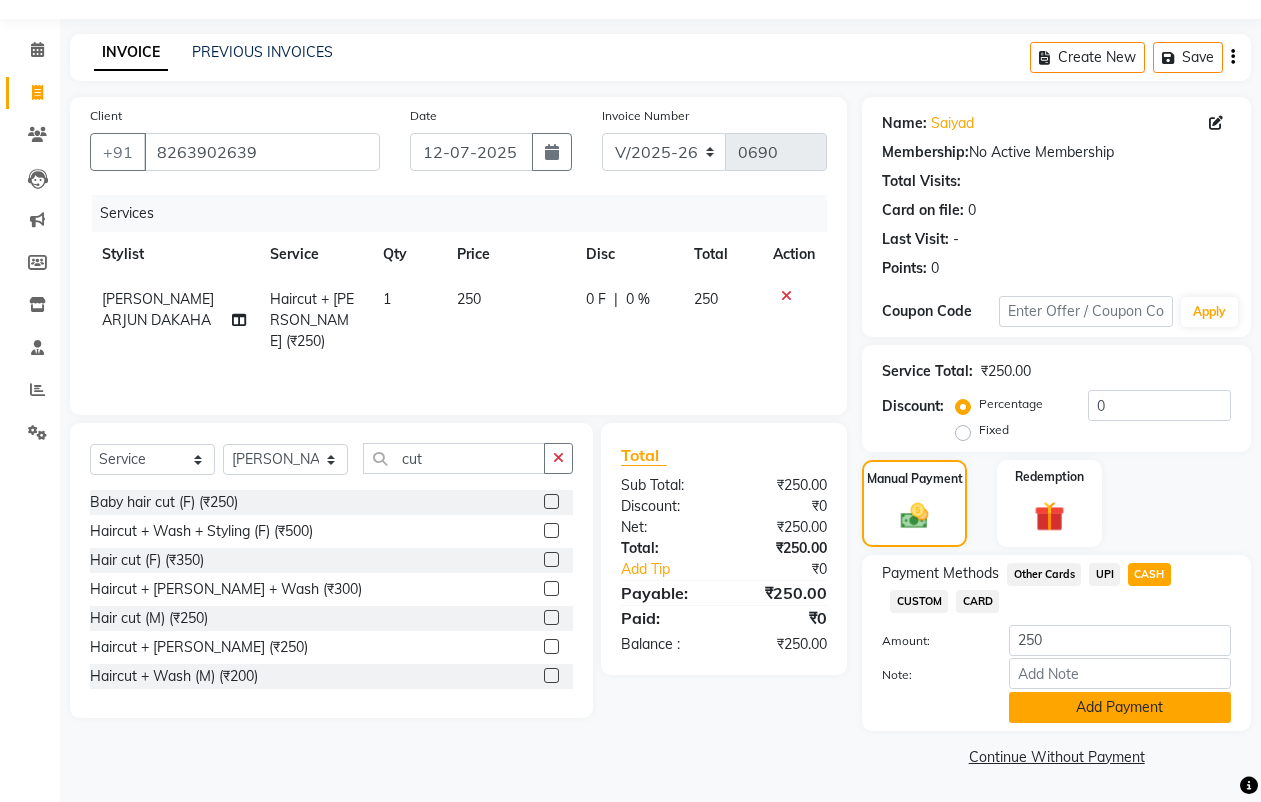 click on "Add Payment" 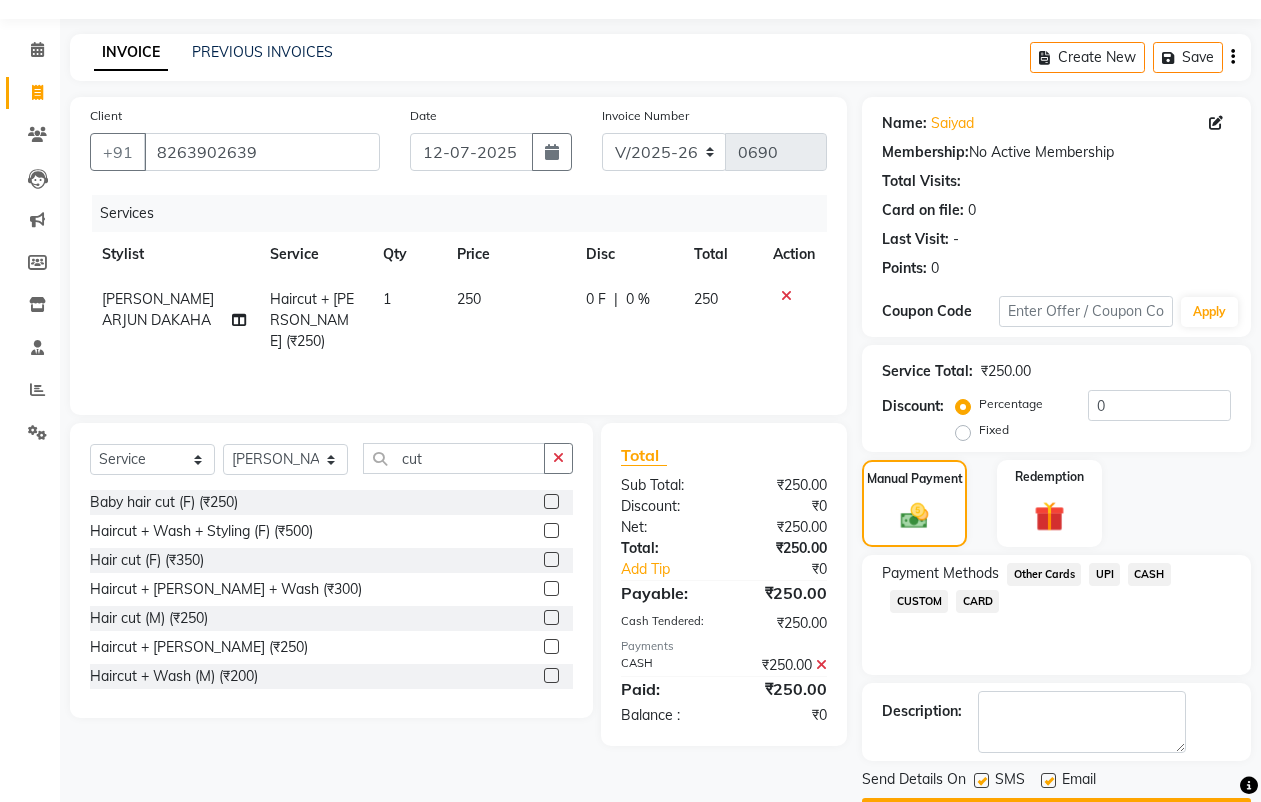 scroll, scrollTop: 110, scrollLeft: 0, axis: vertical 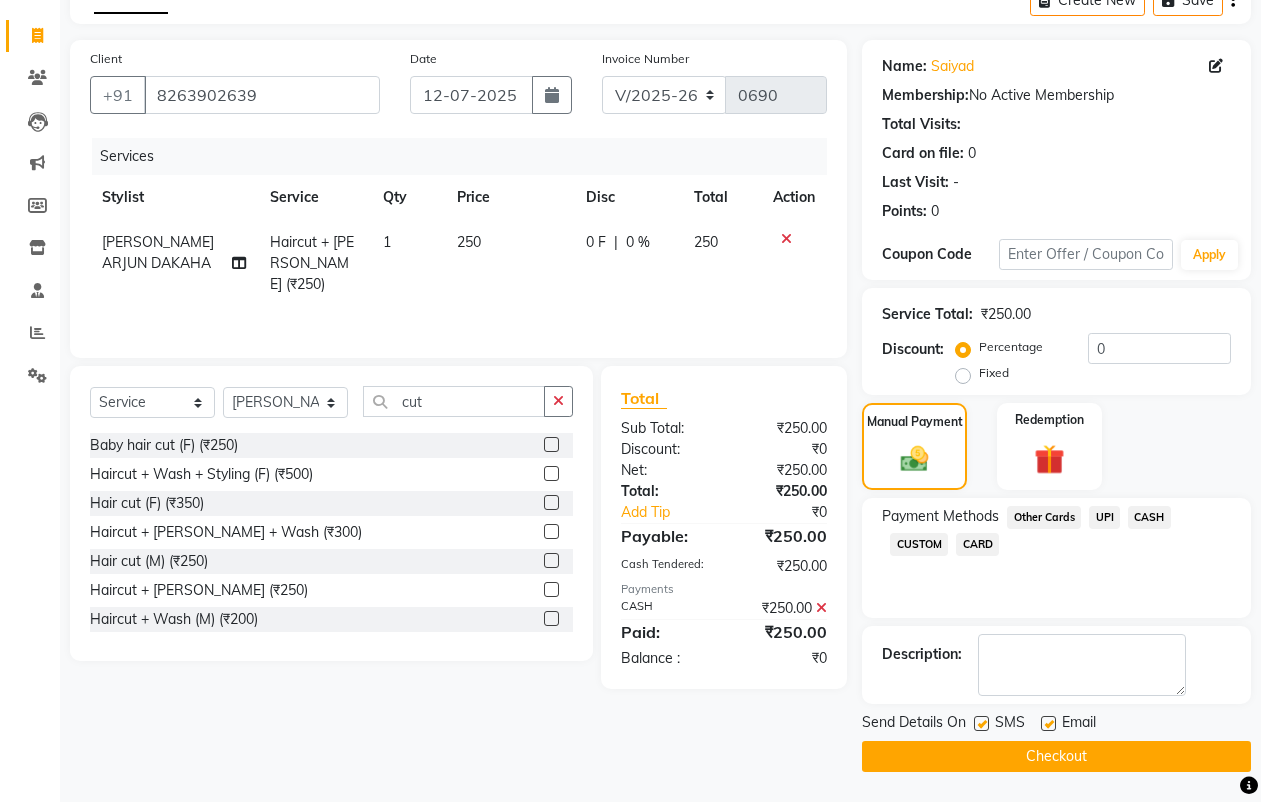 click on "Checkout" 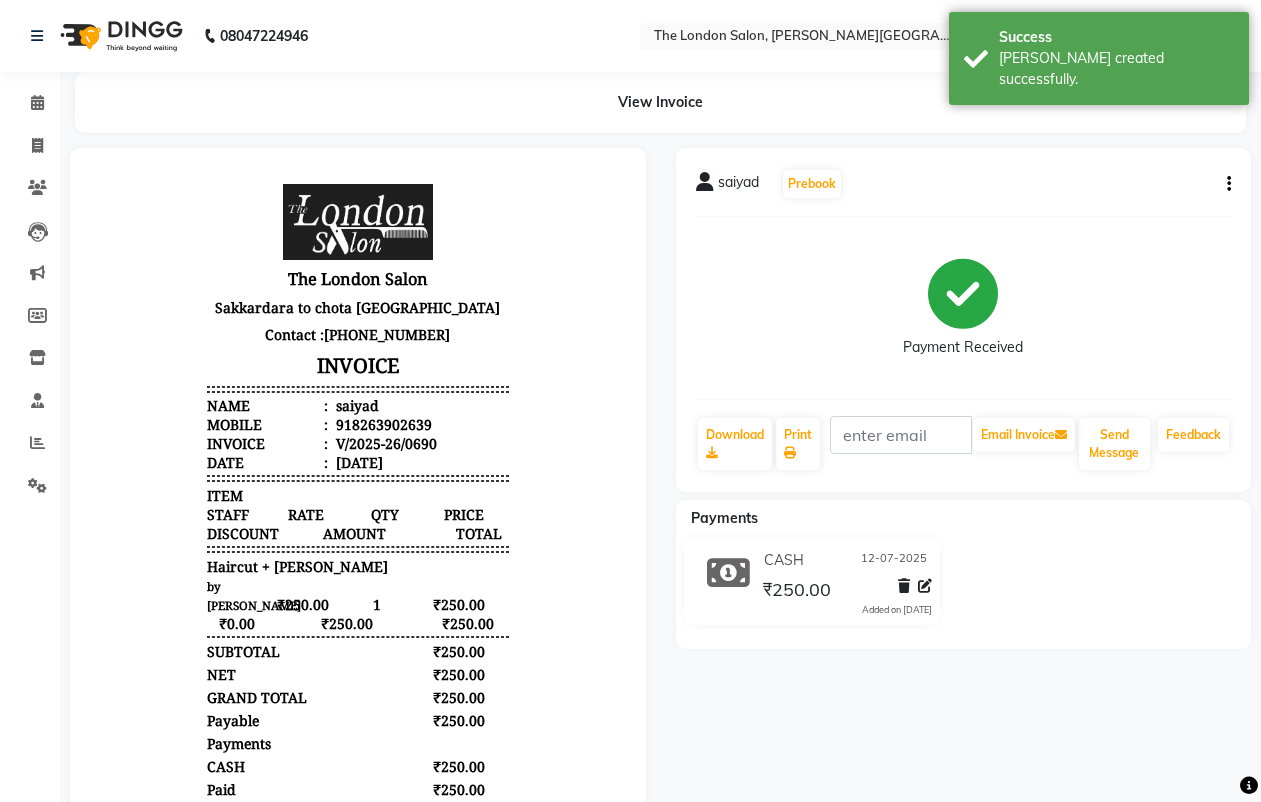 scroll, scrollTop: 0, scrollLeft: 0, axis: both 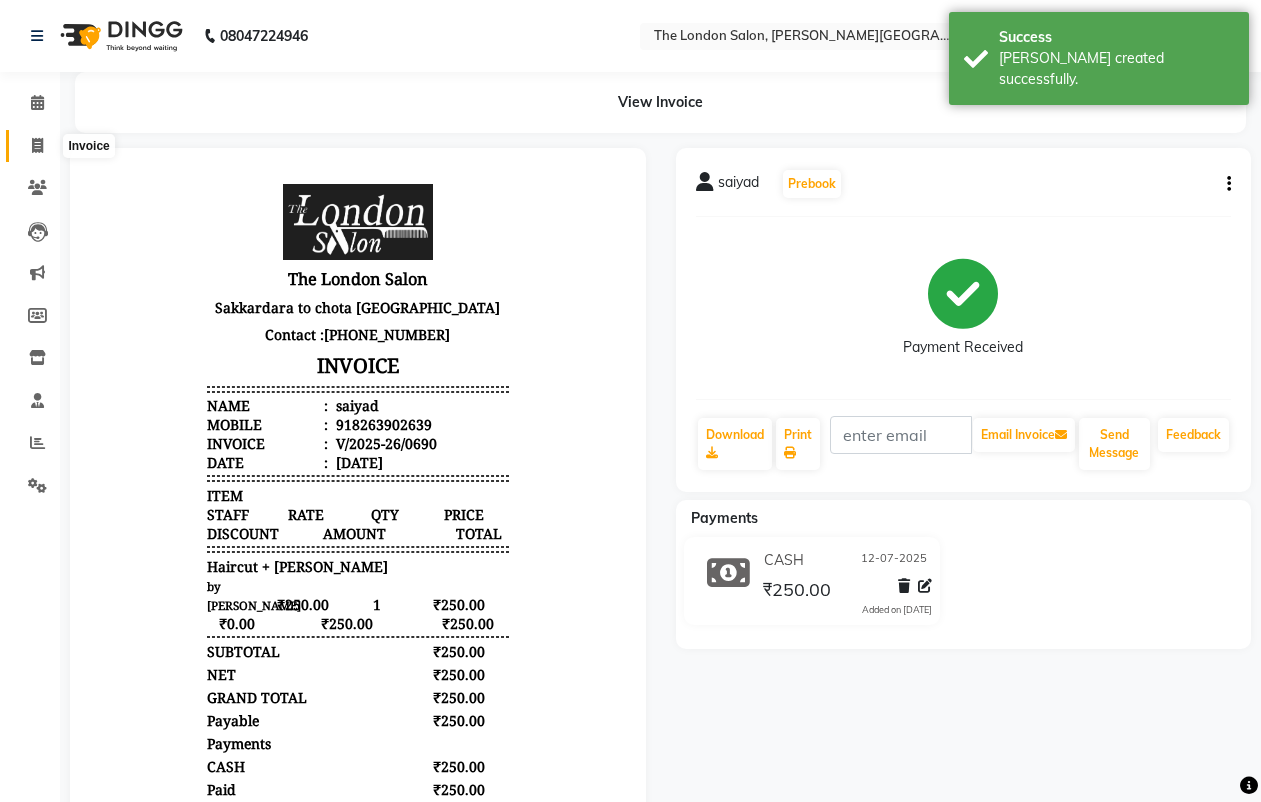 drag, startPoint x: 41, startPoint y: 133, endPoint x: 36, endPoint y: 146, distance: 13.928389 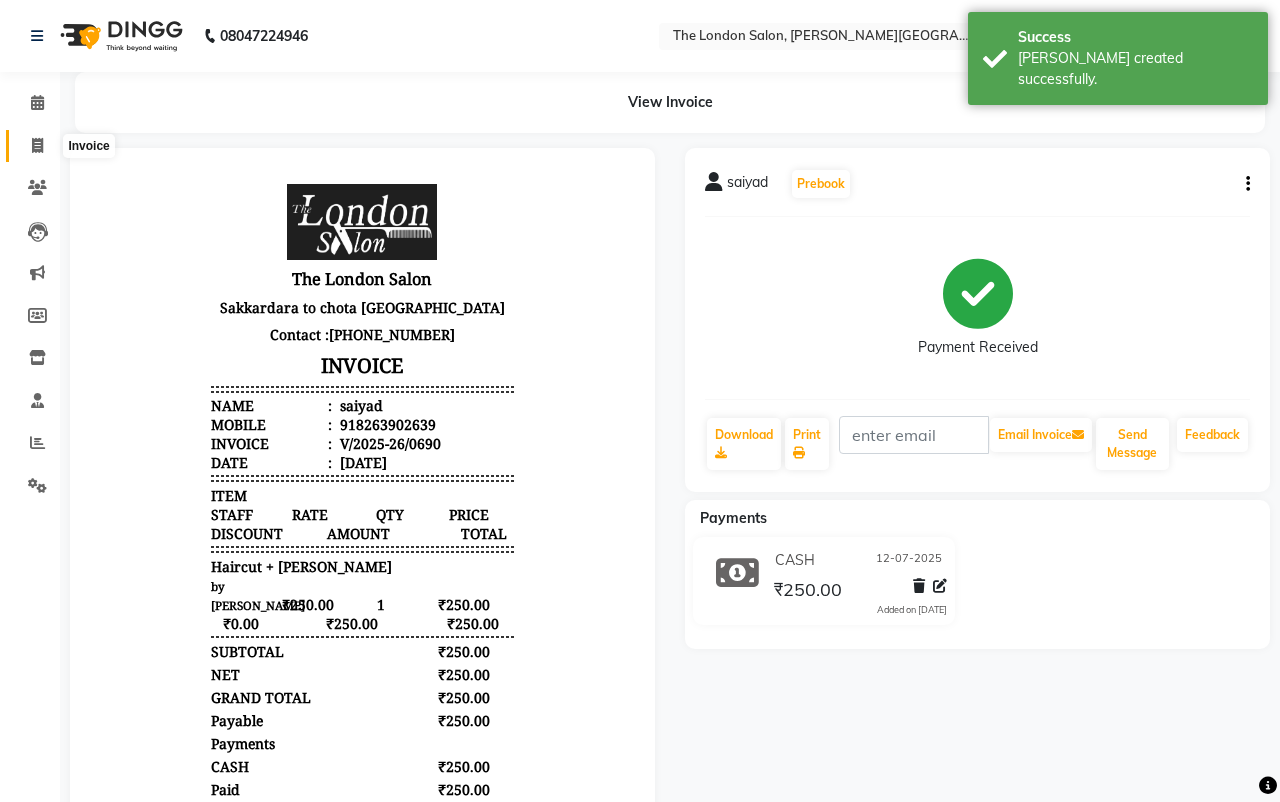 select on "service" 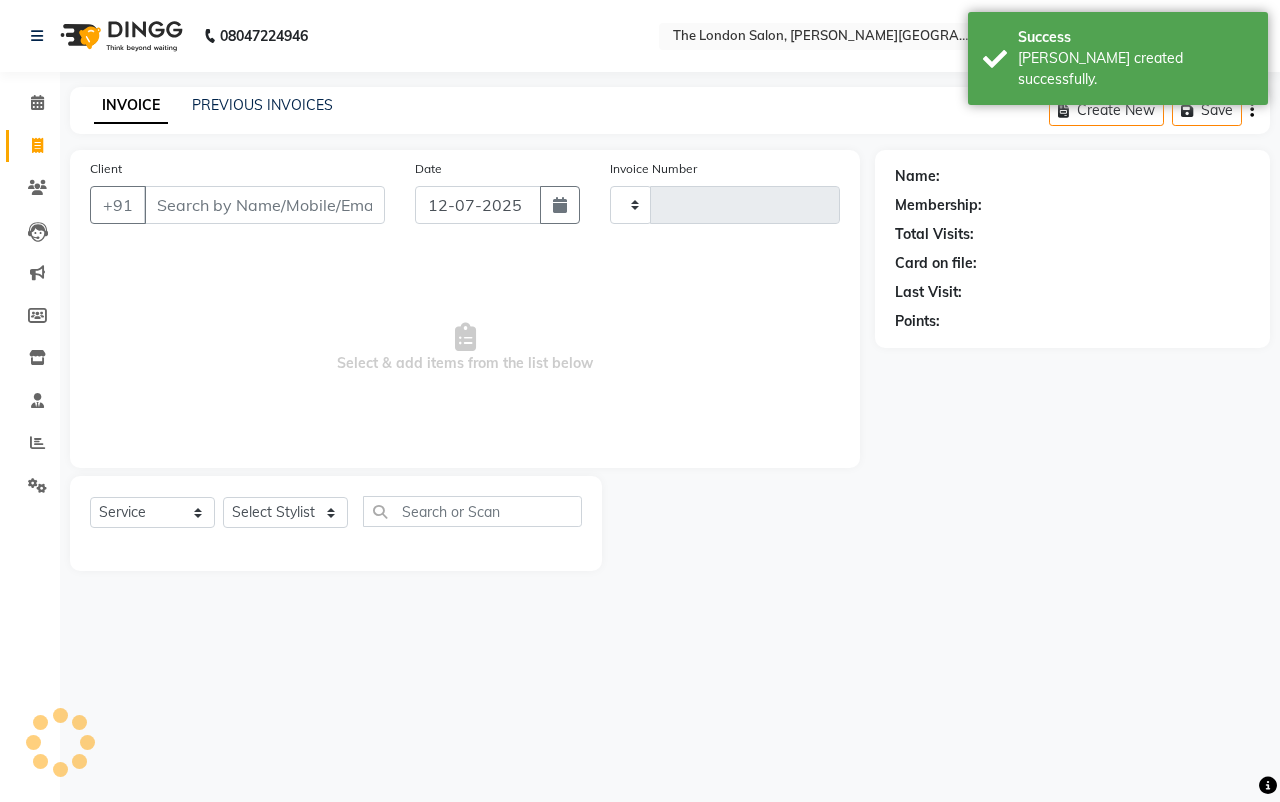 type on "0691" 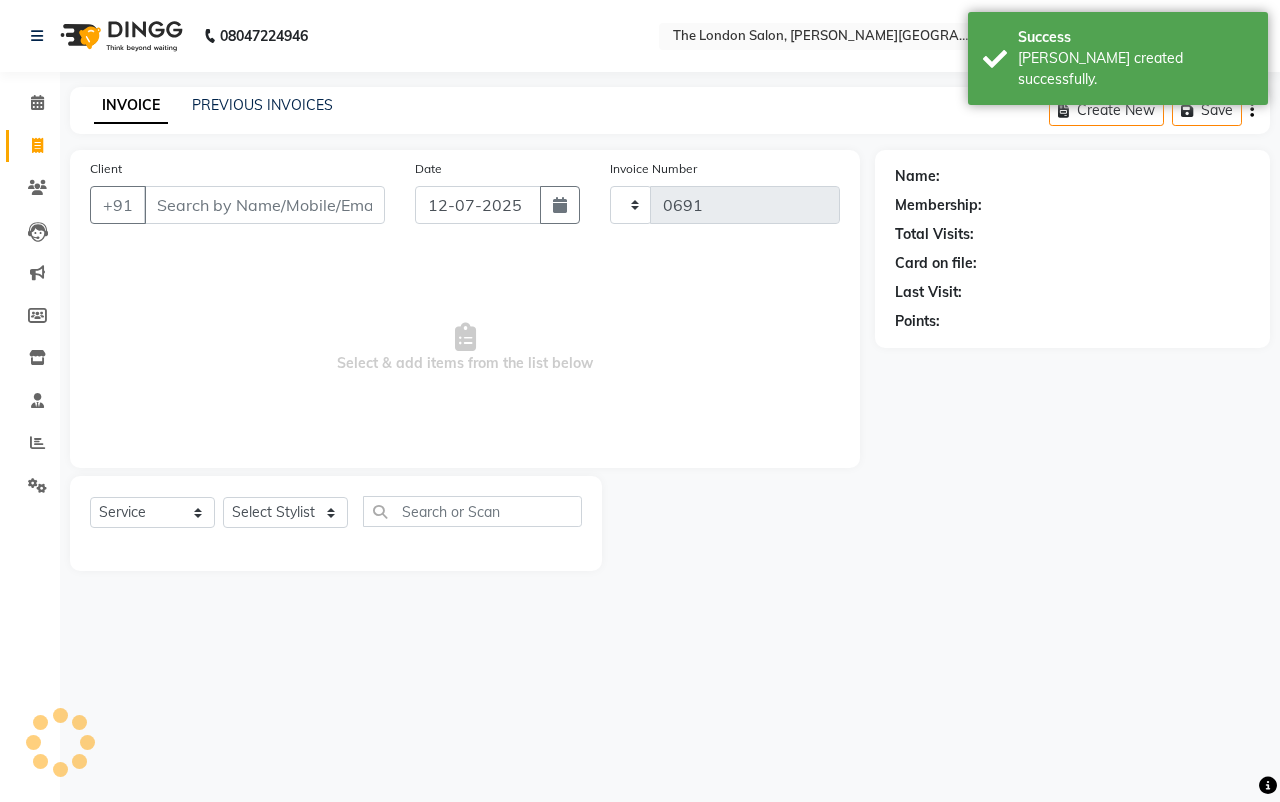 select on "4682" 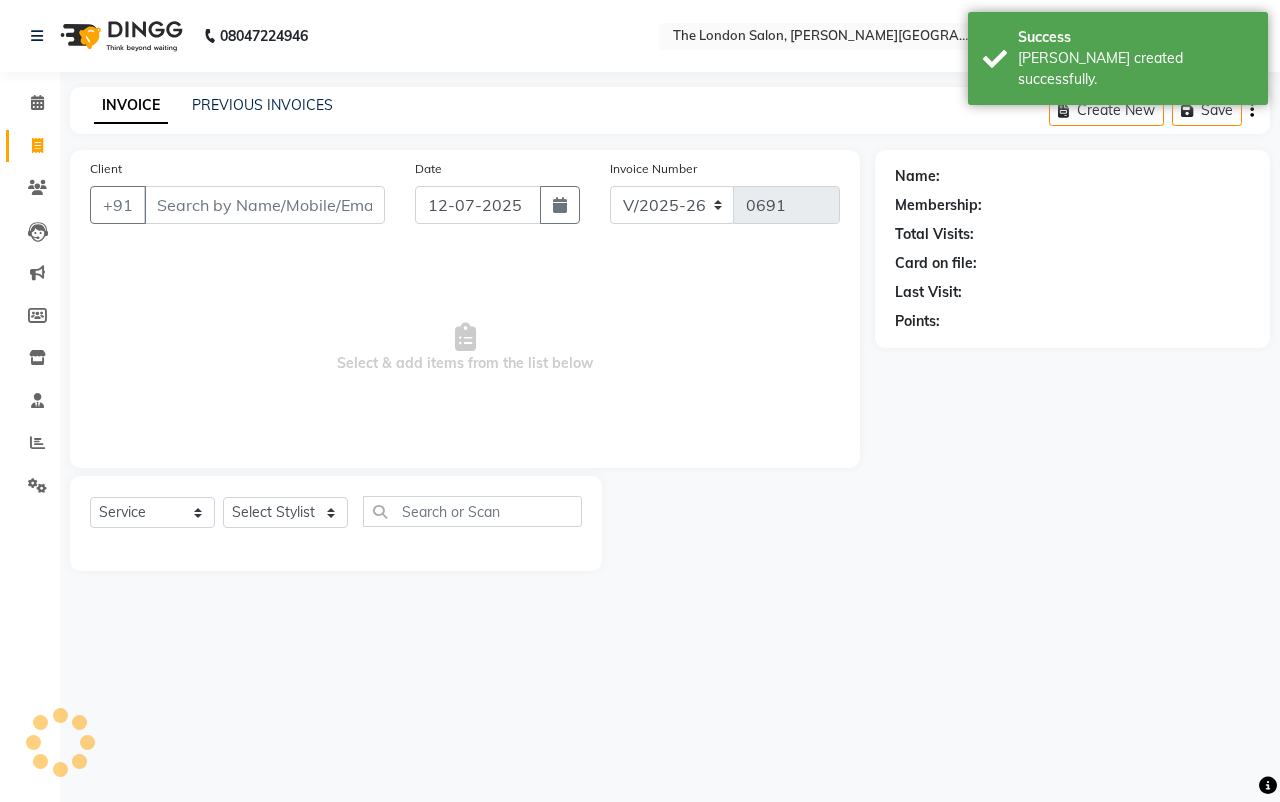 click on "Client" at bounding box center [264, 205] 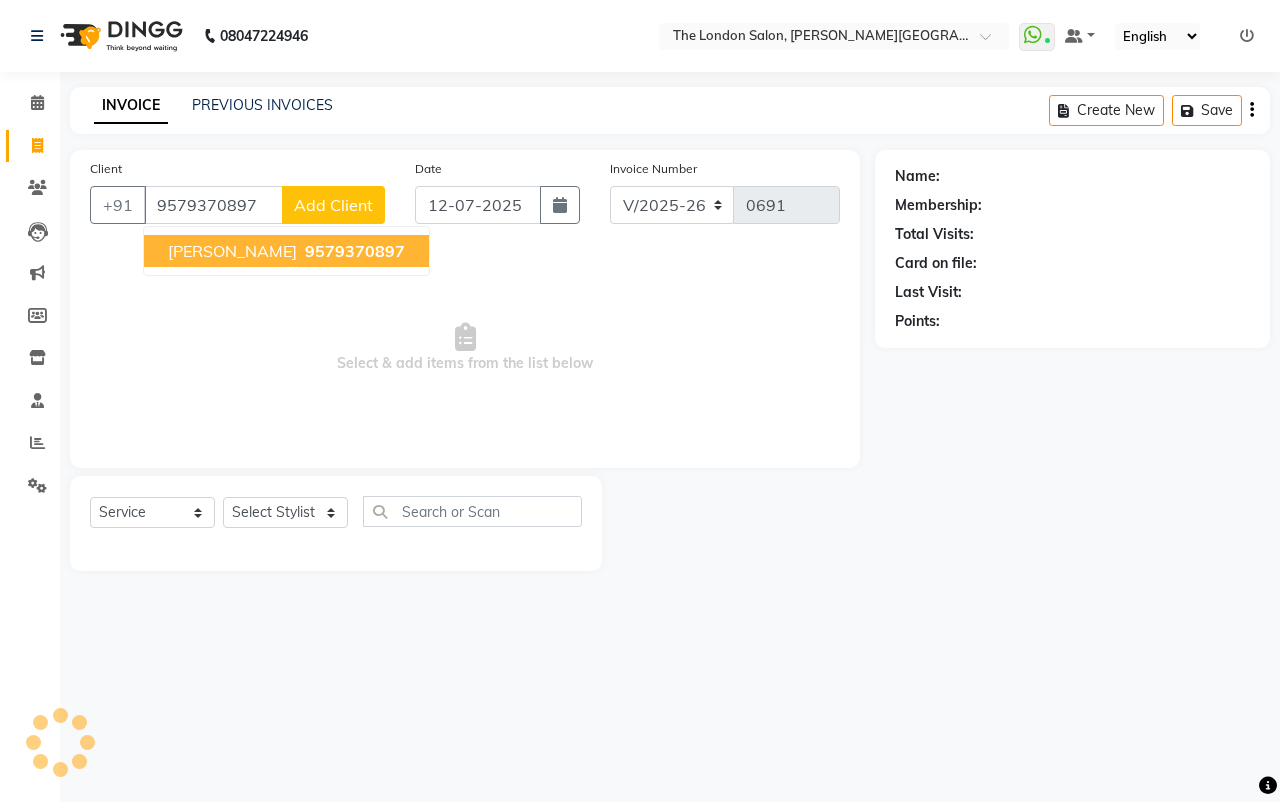 type on "9579370897" 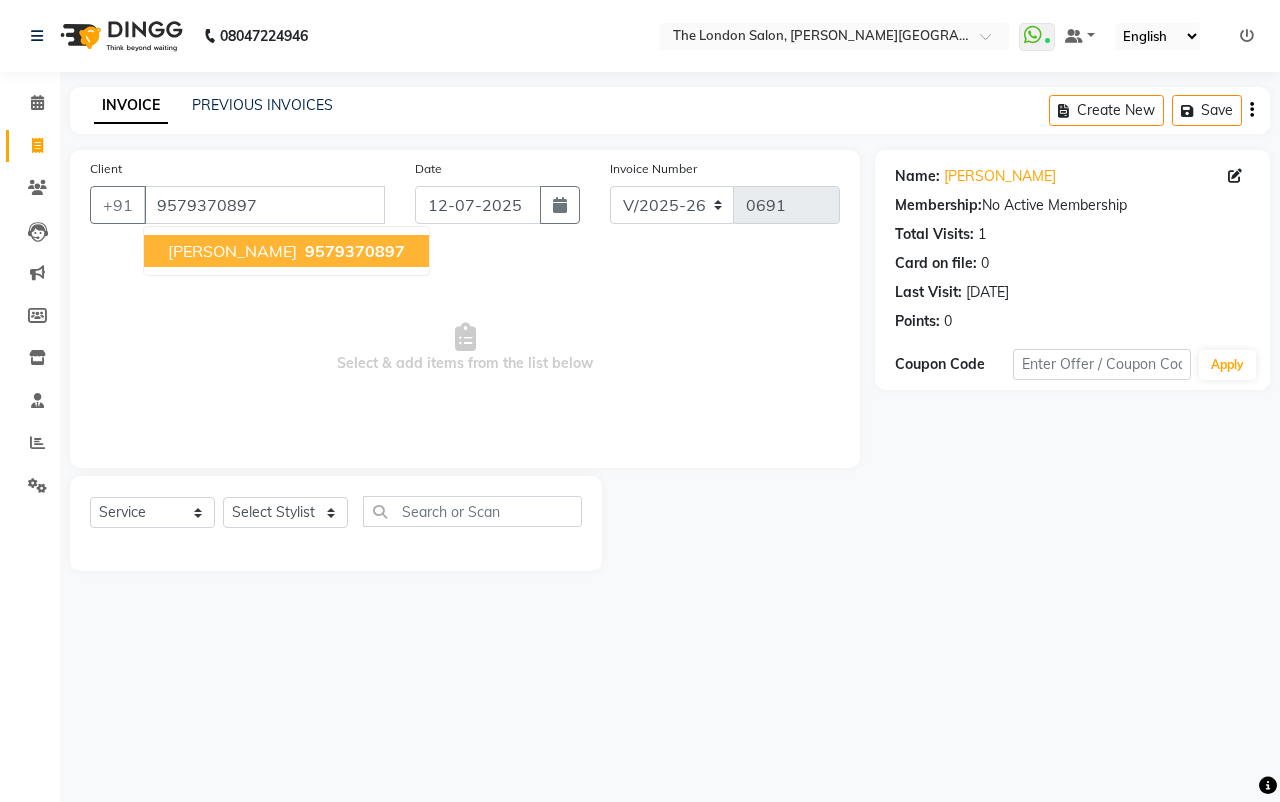 click on "[PERSON_NAME]" at bounding box center (232, 251) 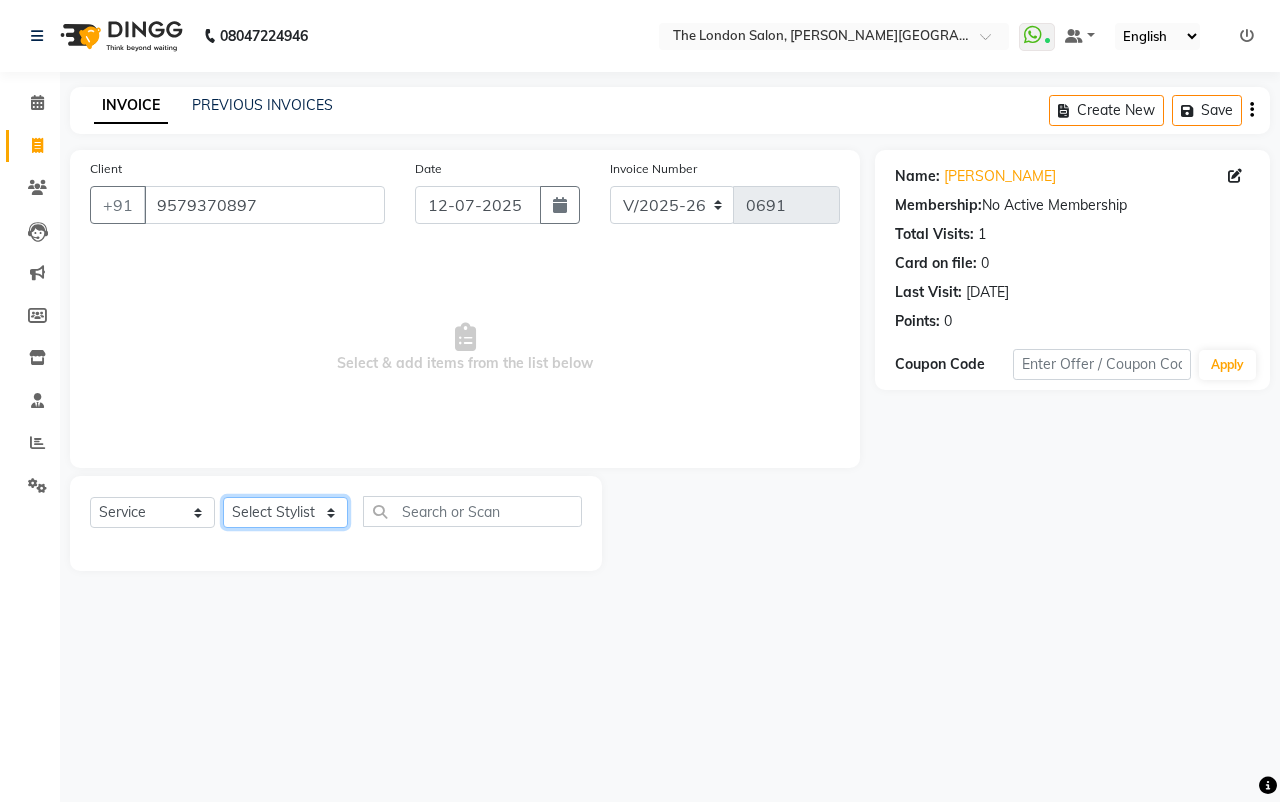 click on "Select Stylist [PERSON_NAME] [PERSON_NAME] [PERSON_NAME] [PERSON_NAME] [PERSON_NAME]  [PERSON_NAME] ARJUN DAKAHA  [PERSON_NAME] sanwane [PERSON_NAME] baisware" 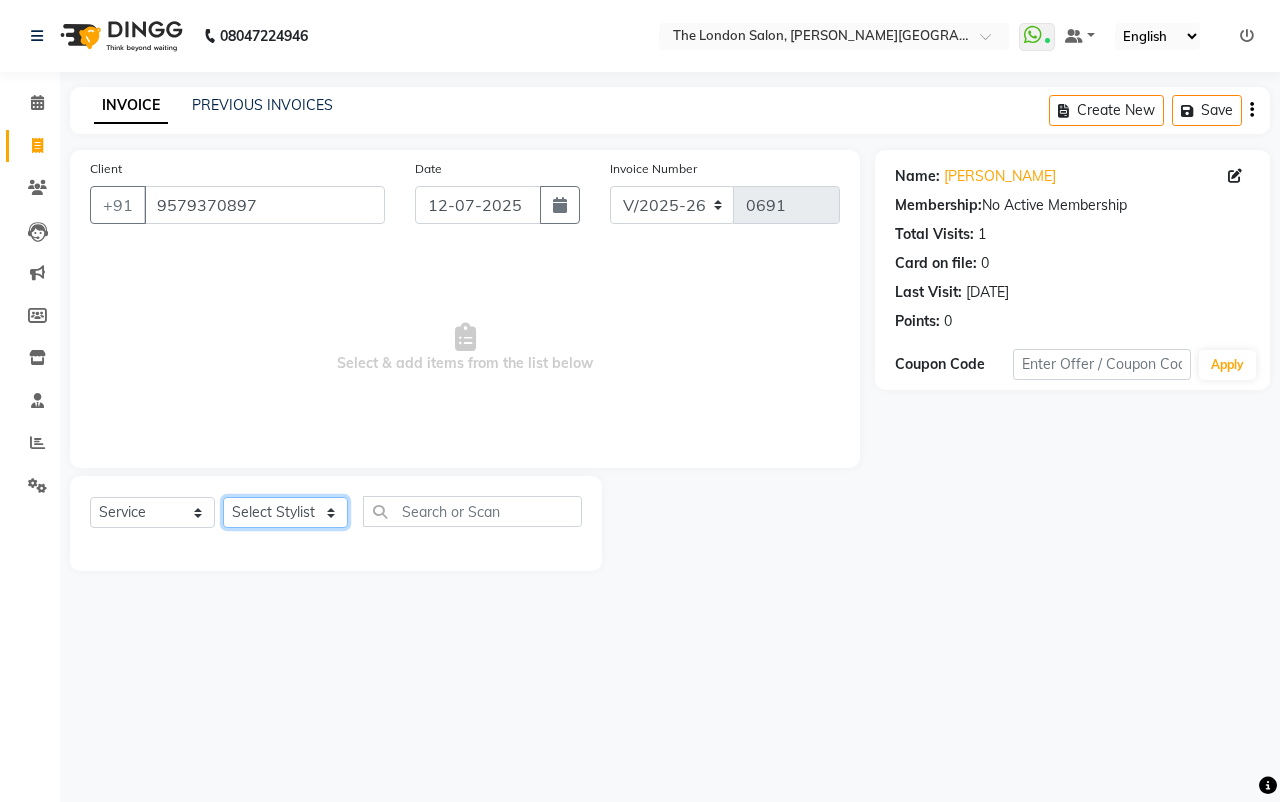 select on "44005" 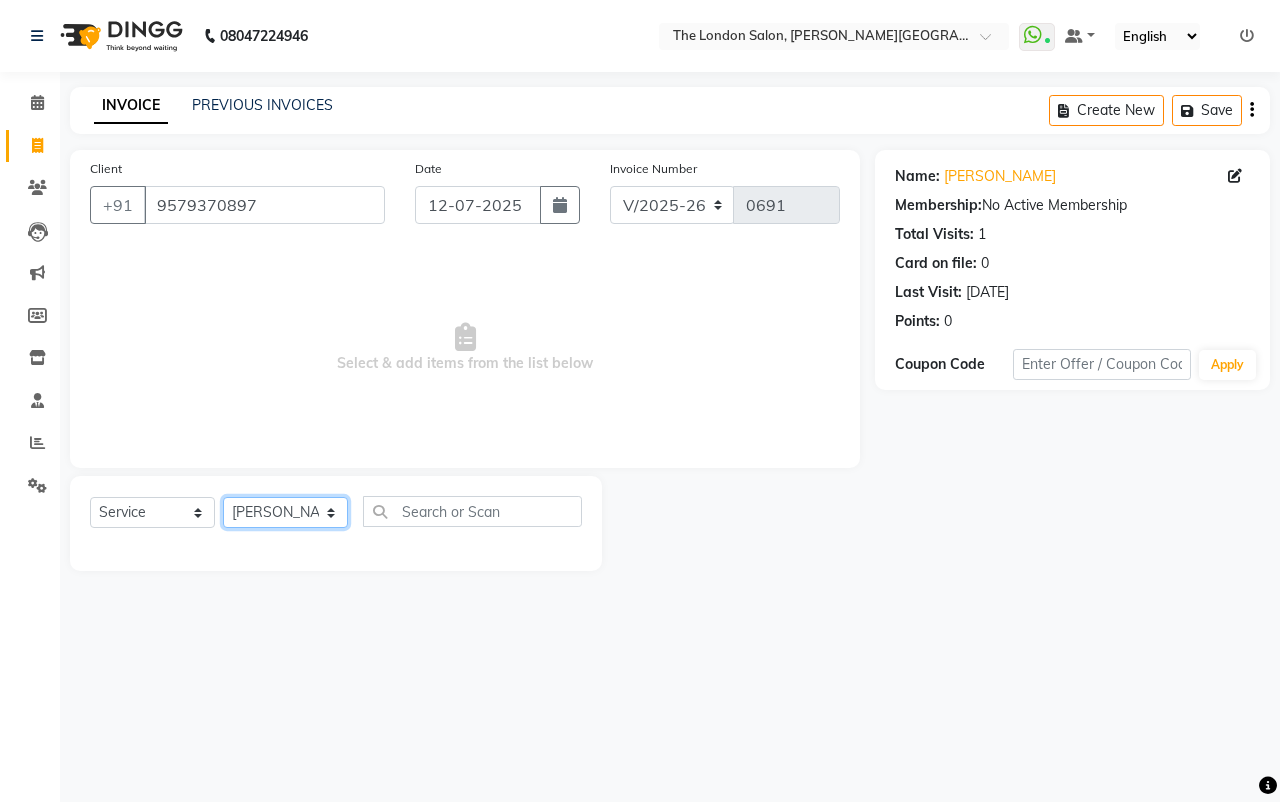click on "Select Stylist [PERSON_NAME] [PERSON_NAME] [PERSON_NAME] [PERSON_NAME] [PERSON_NAME]  [PERSON_NAME] ARJUN DAKAHA  [PERSON_NAME] sanwane [PERSON_NAME] baisware" 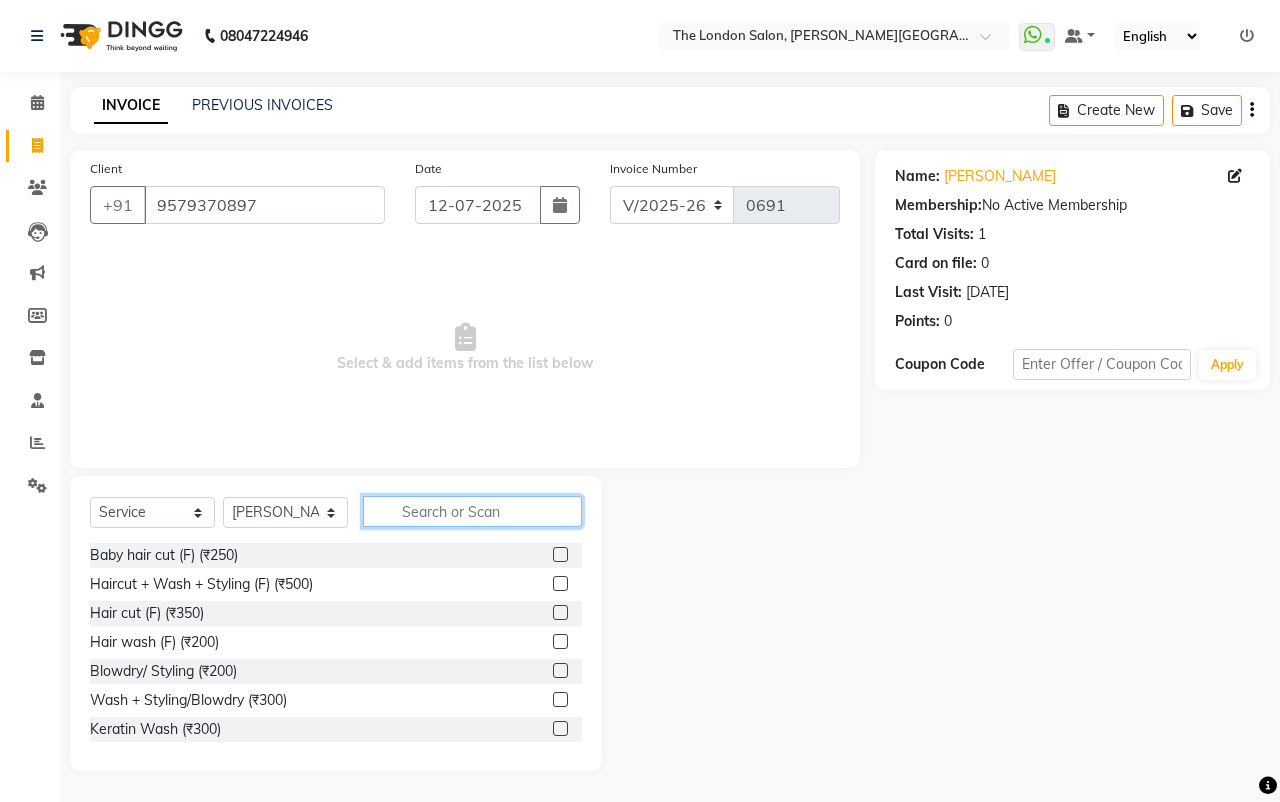 click 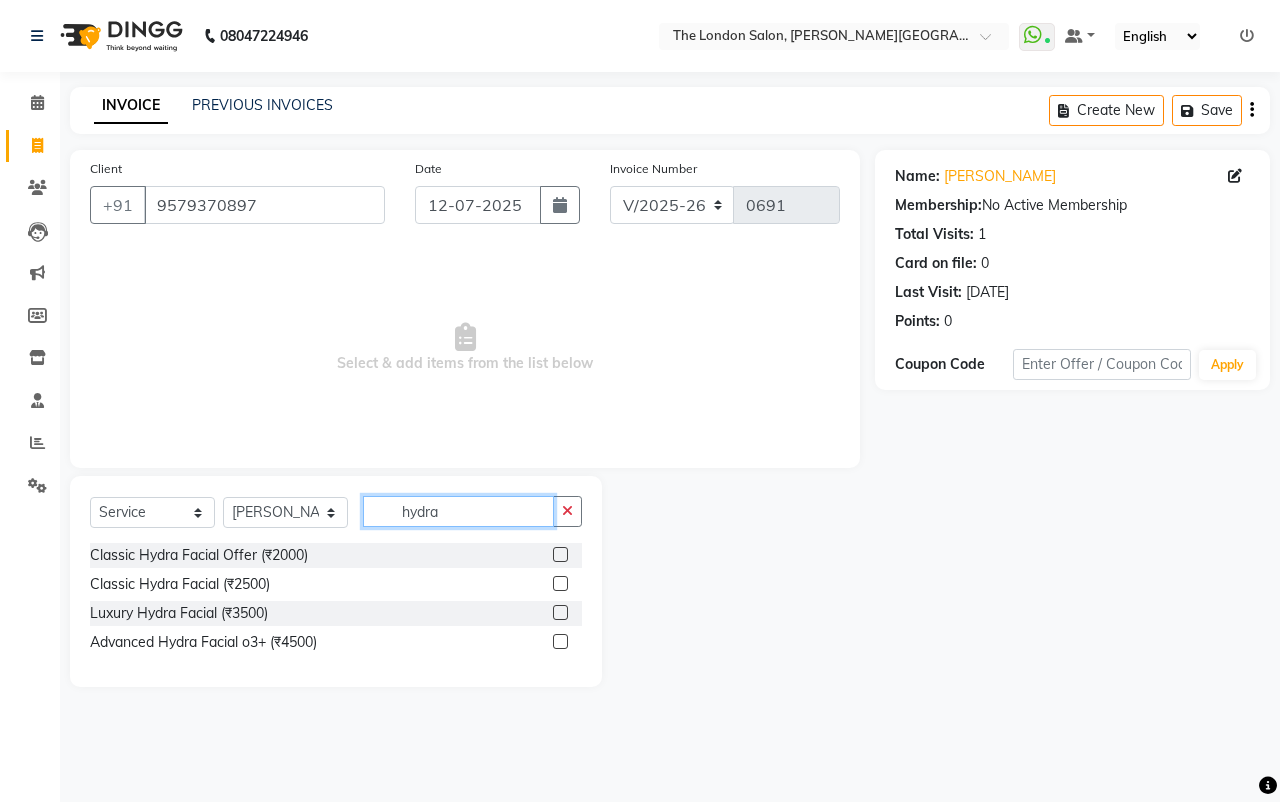 type on "hydra" 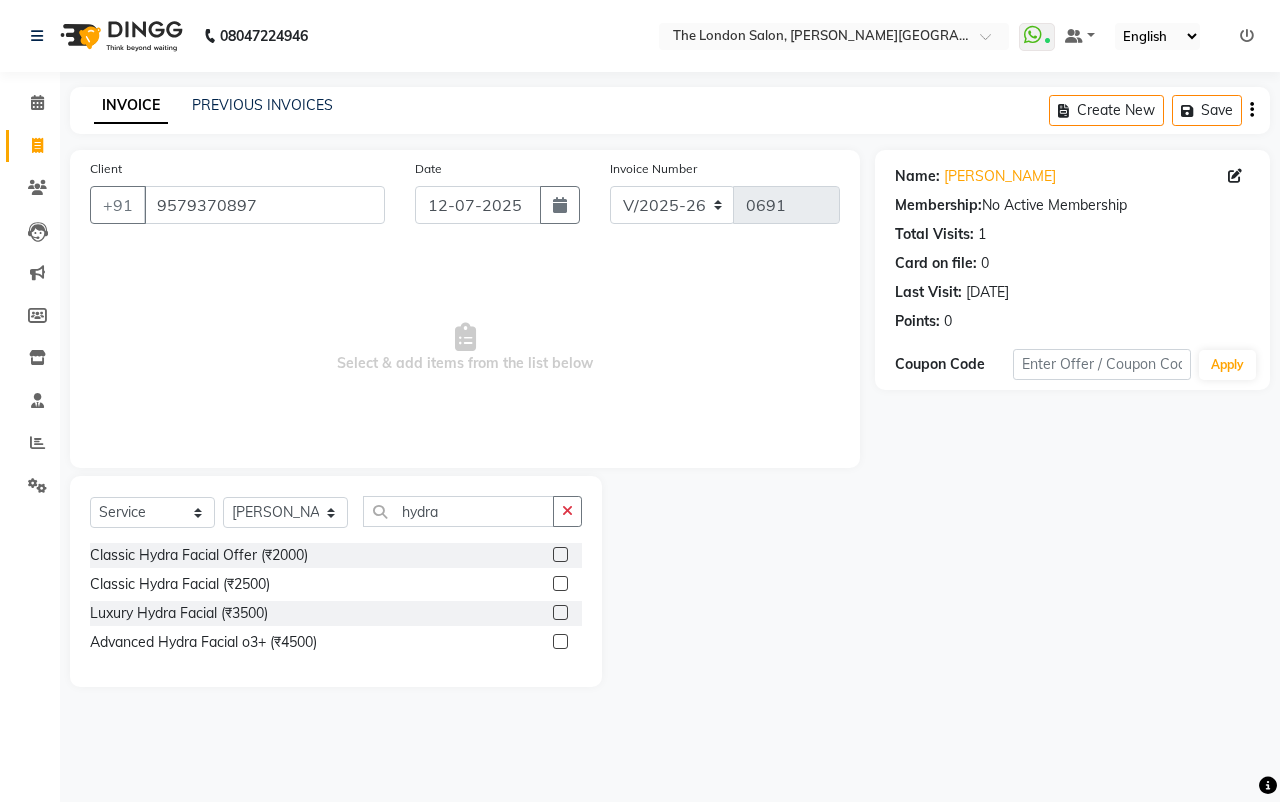 drag, startPoint x: 570, startPoint y: 555, endPoint x: 559, endPoint y: 556, distance: 11.045361 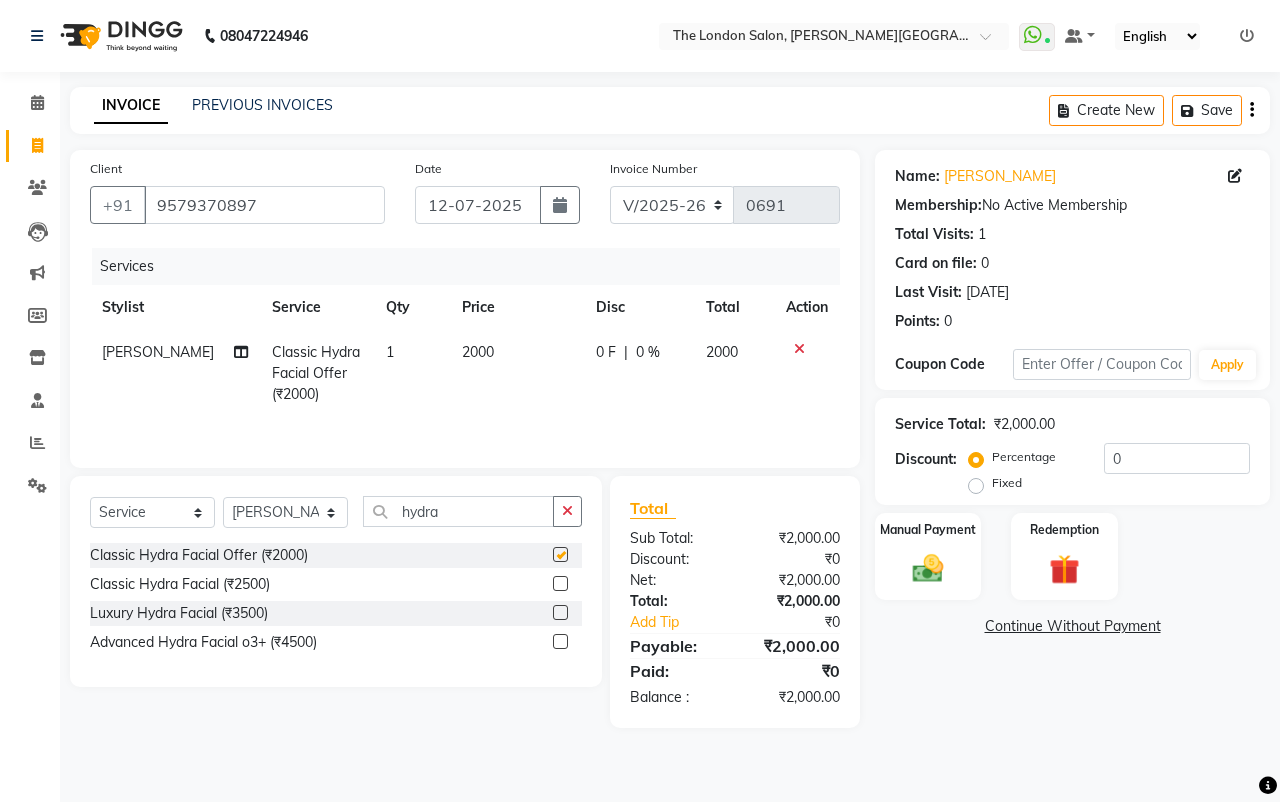 checkbox on "false" 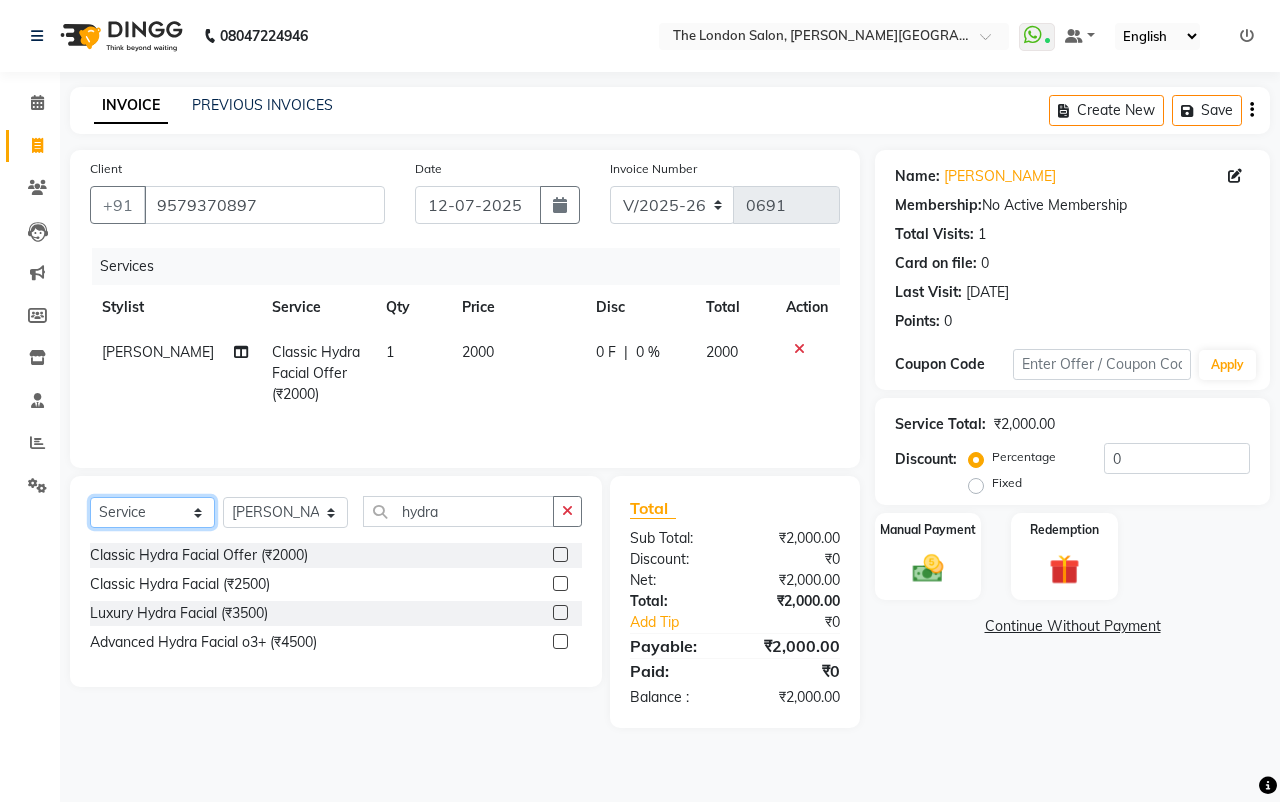 click on "Select  Service  Product  Membership  Package Voucher Prepaid Gift Card" 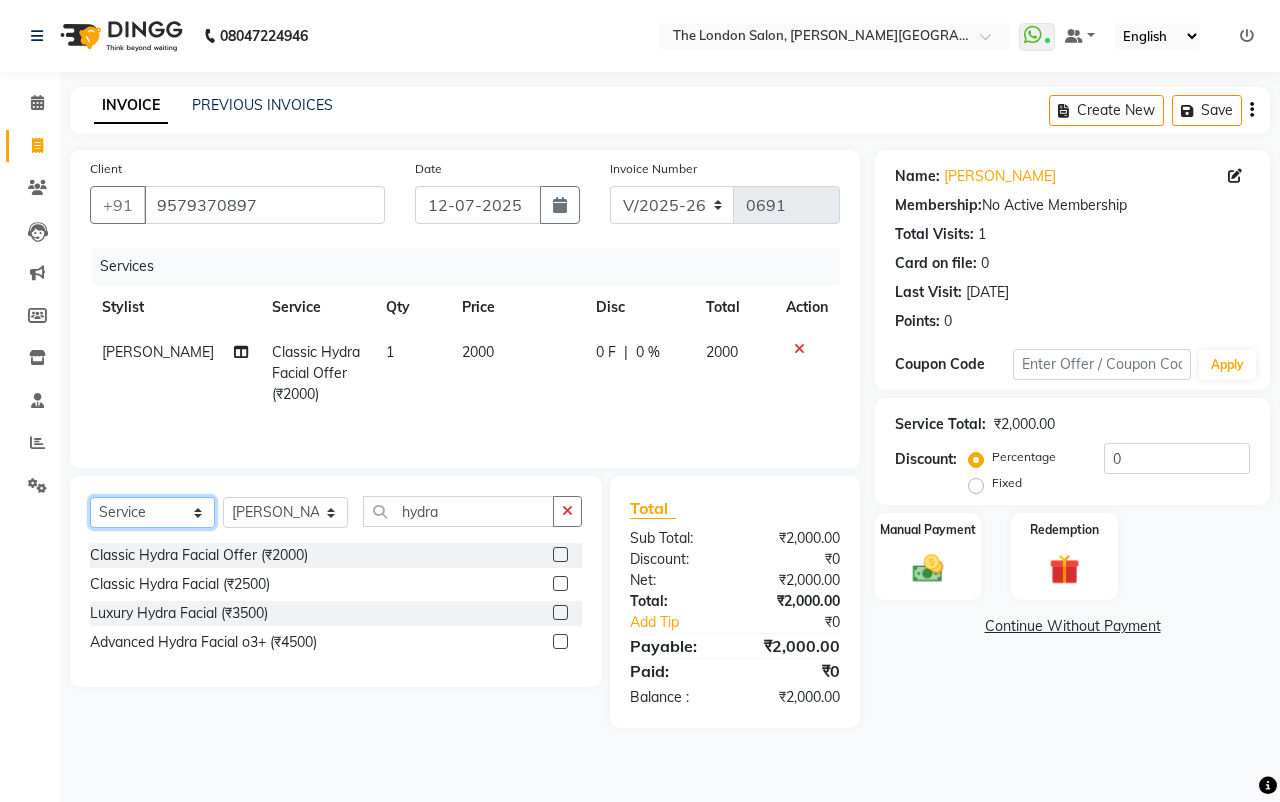 select on "product" 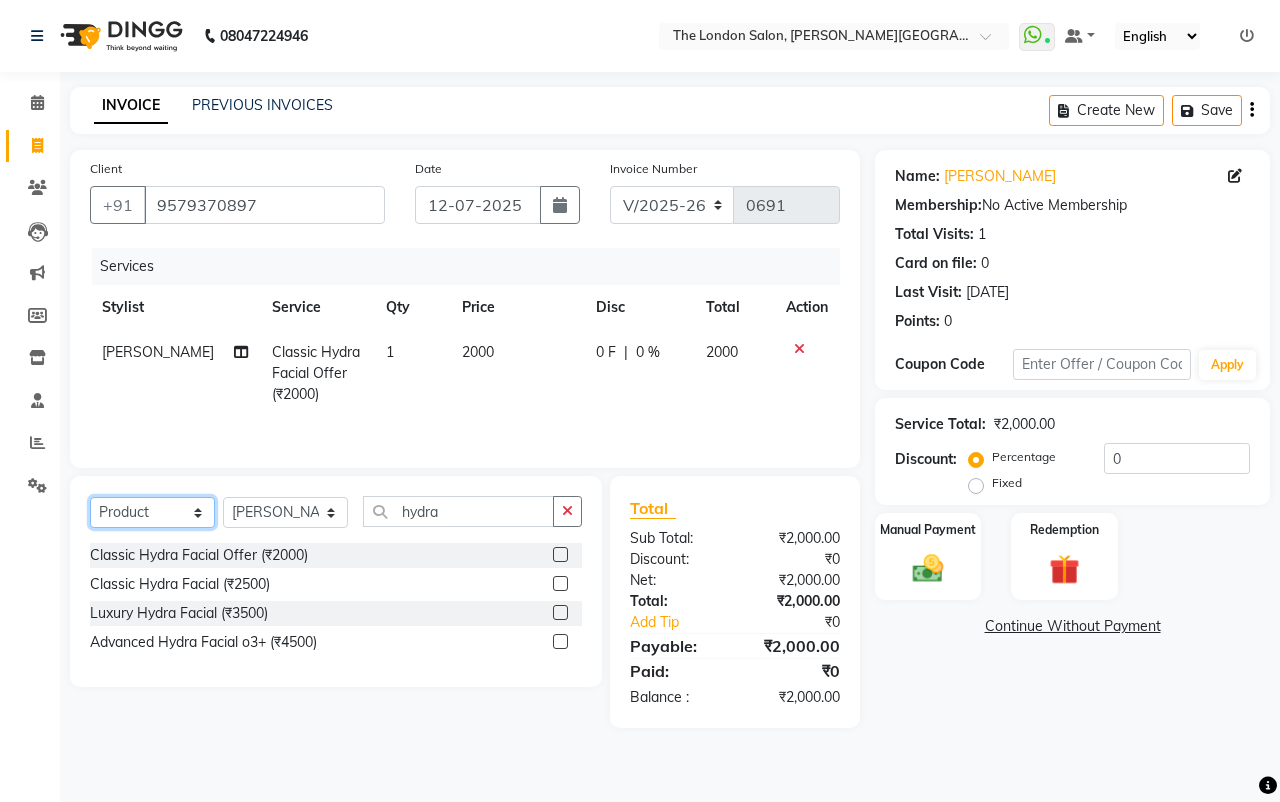 click on "Select  Service  Product  Membership  Package Voucher Prepaid Gift Card" 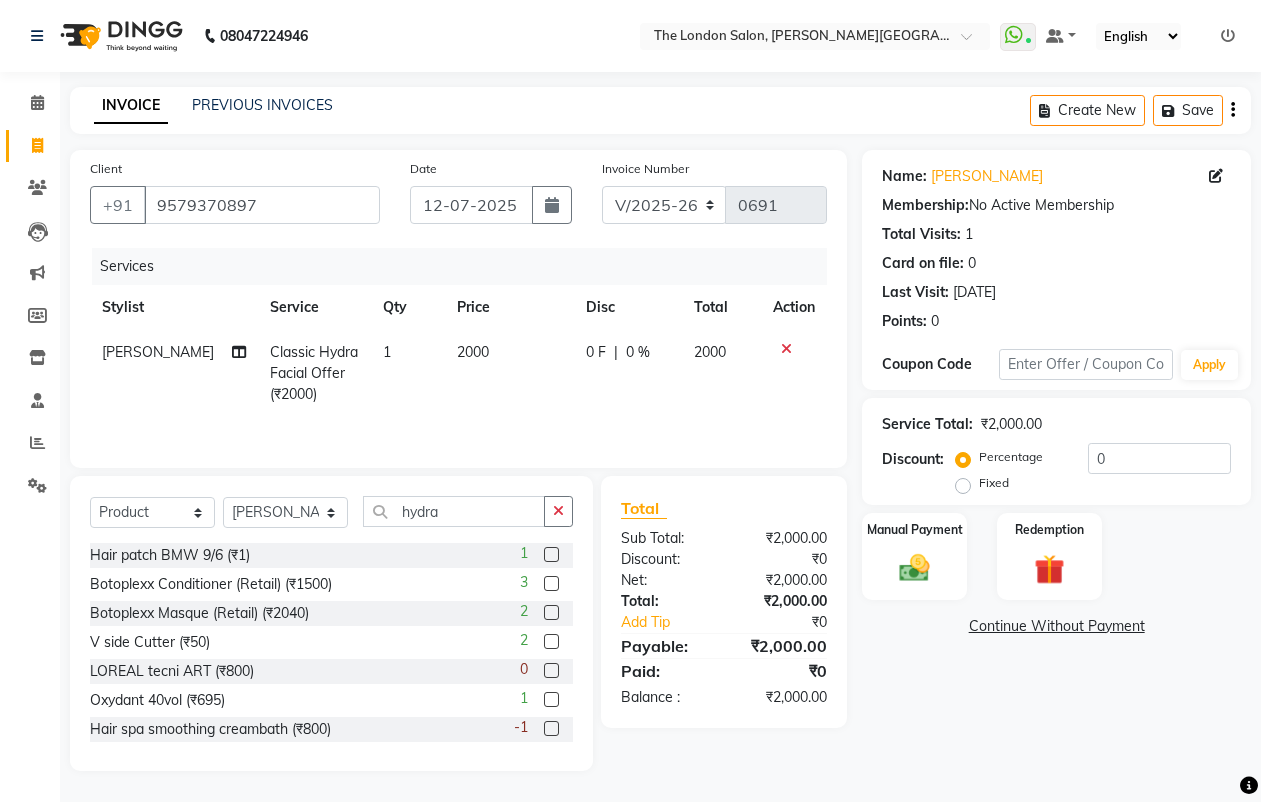 click 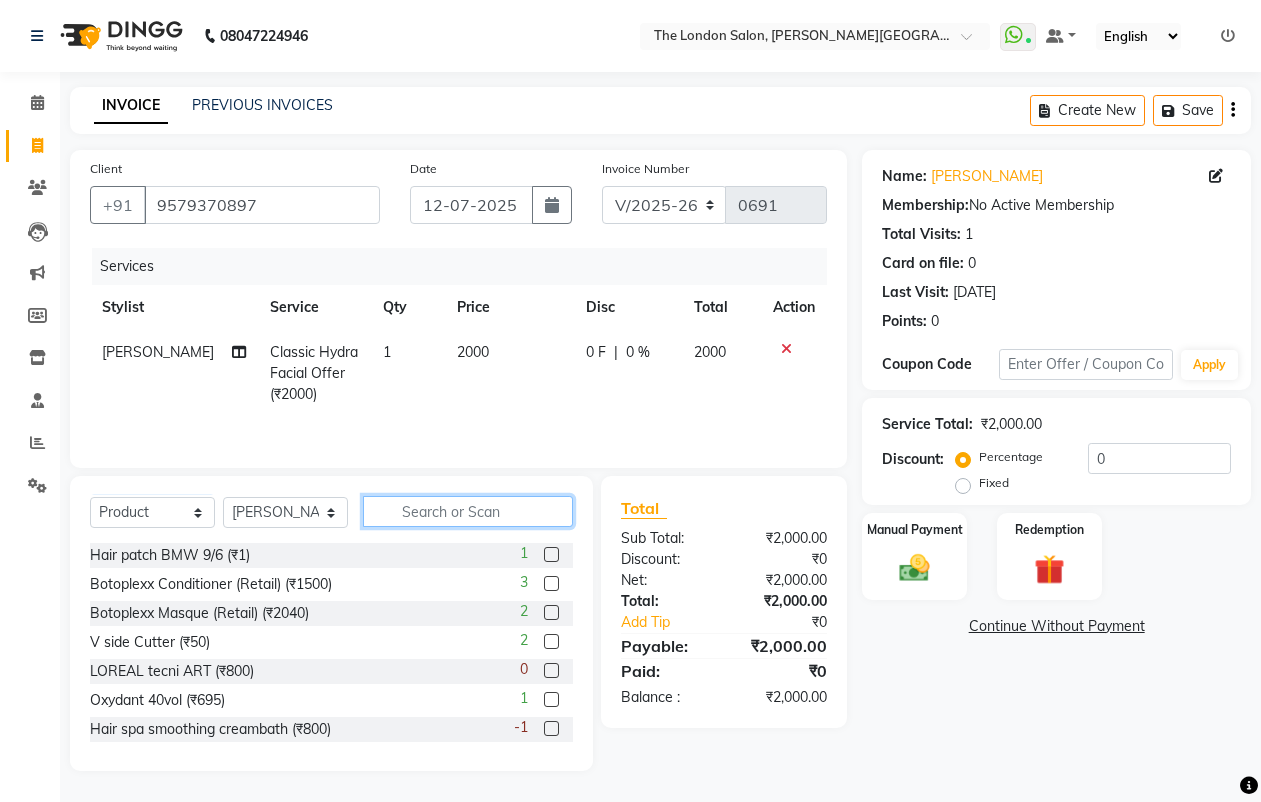 click 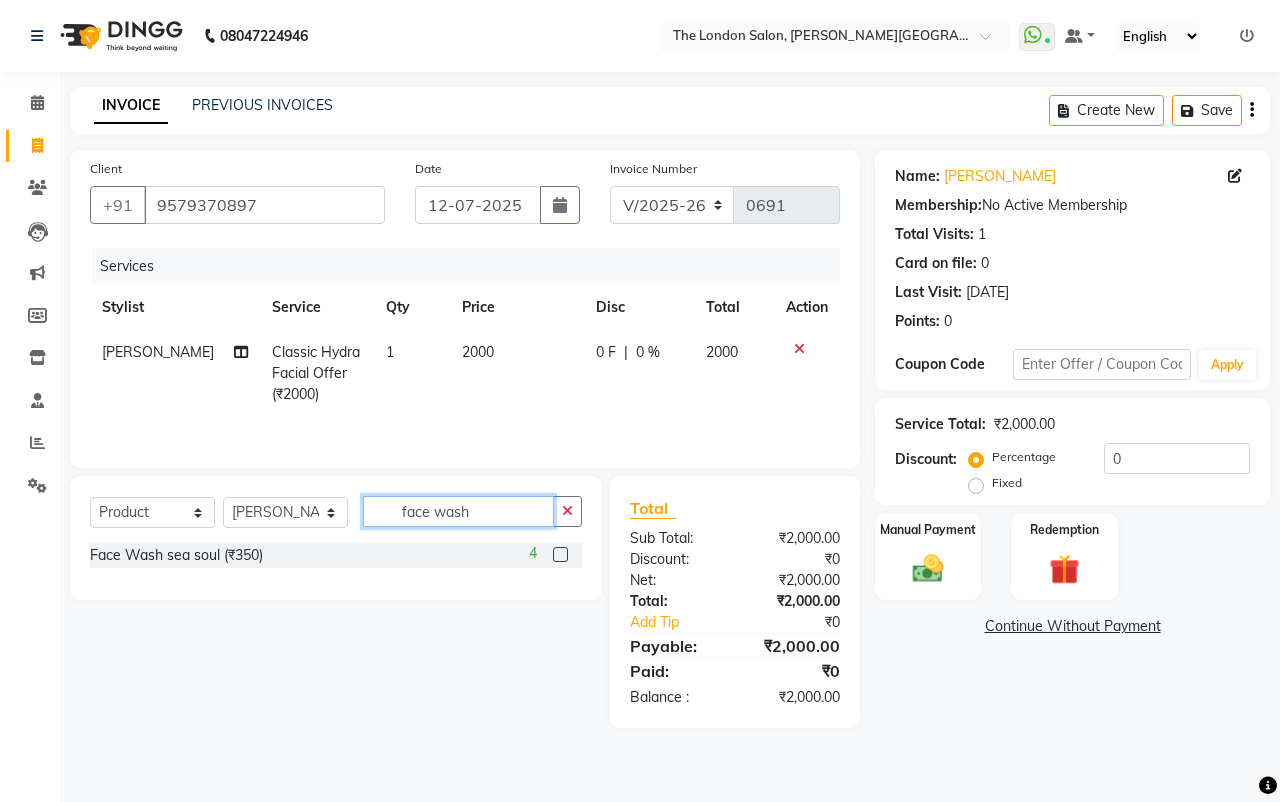 type on "face wash" 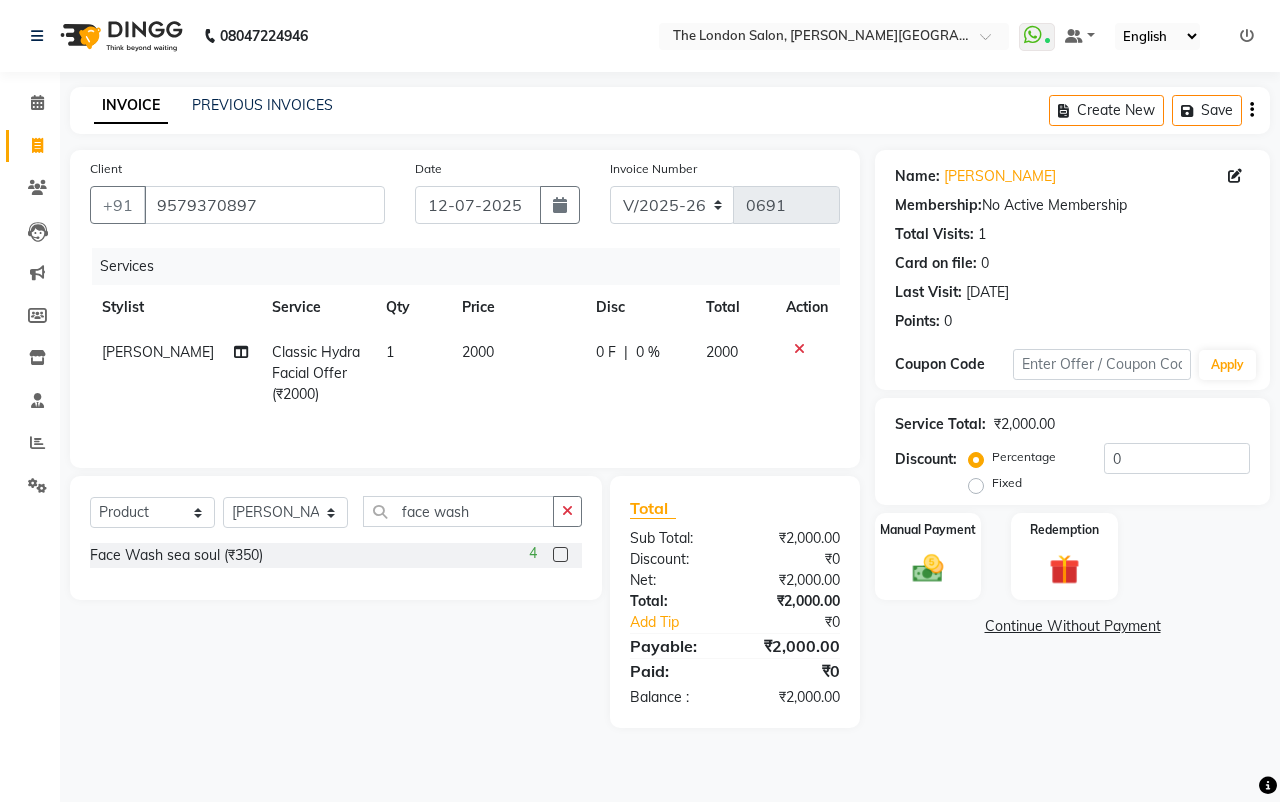 click 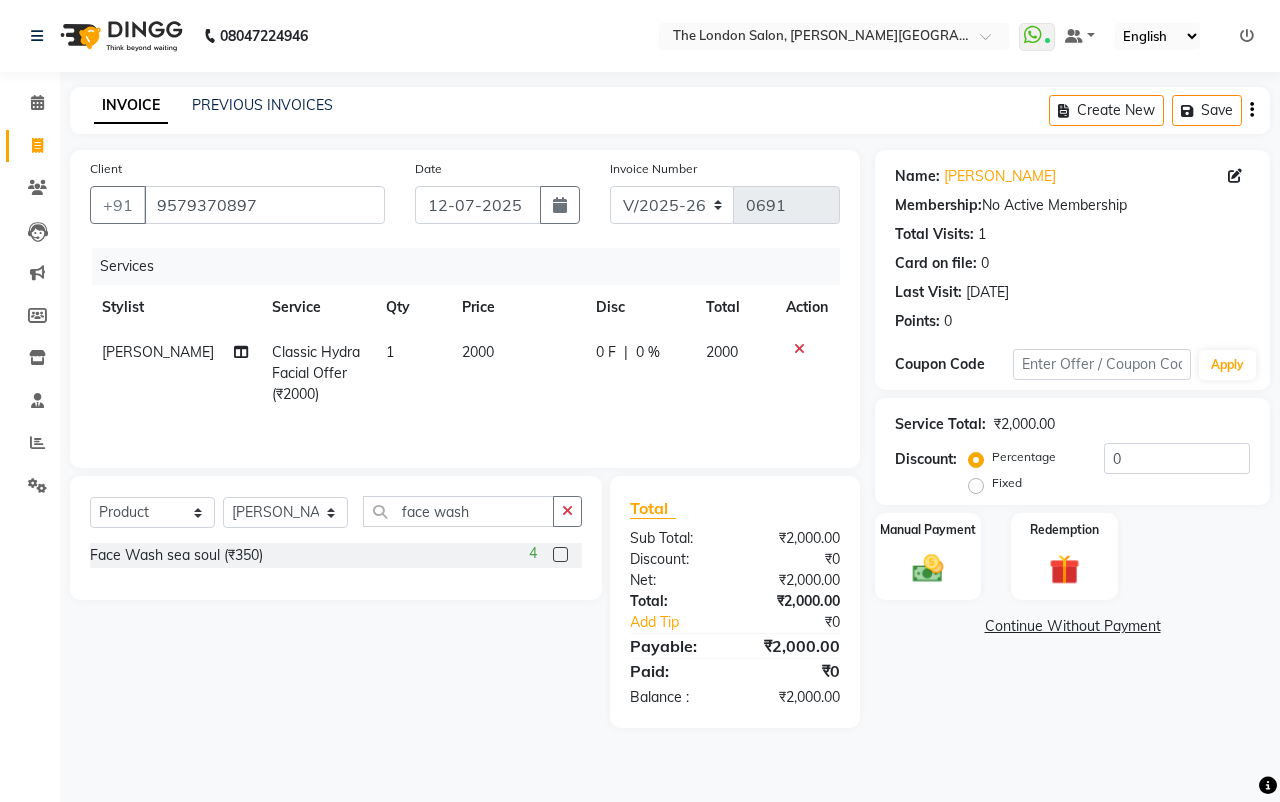 click at bounding box center (559, 555) 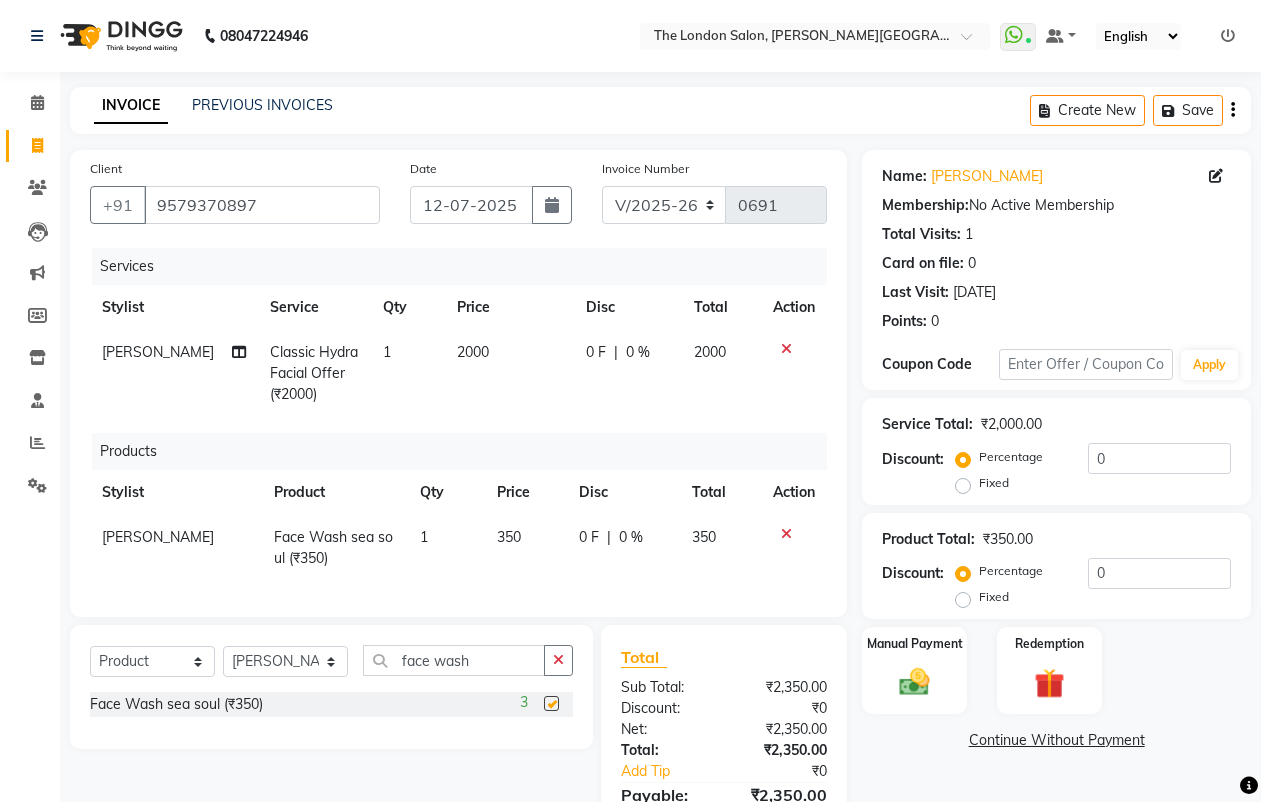 checkbox on "false" 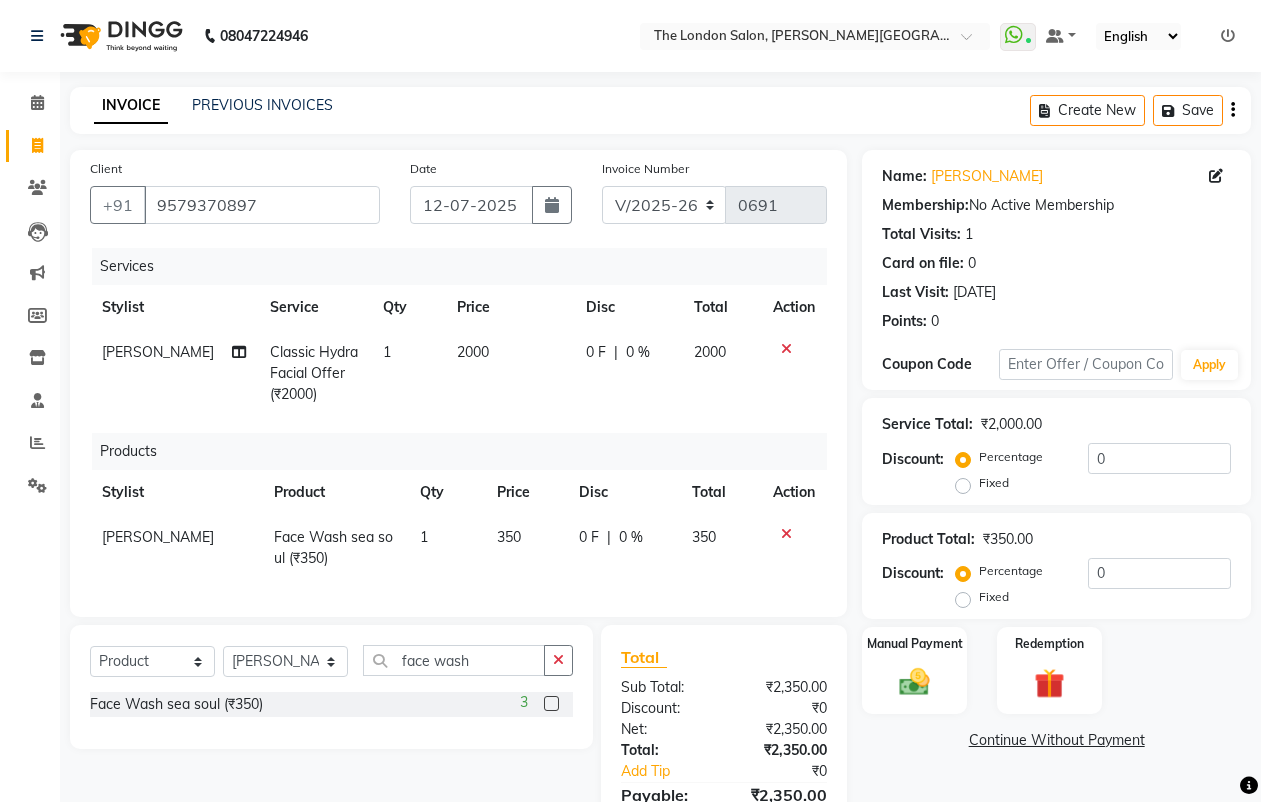 scroll, scrollTop: 124, scrollLeft: 0, axis: vertical 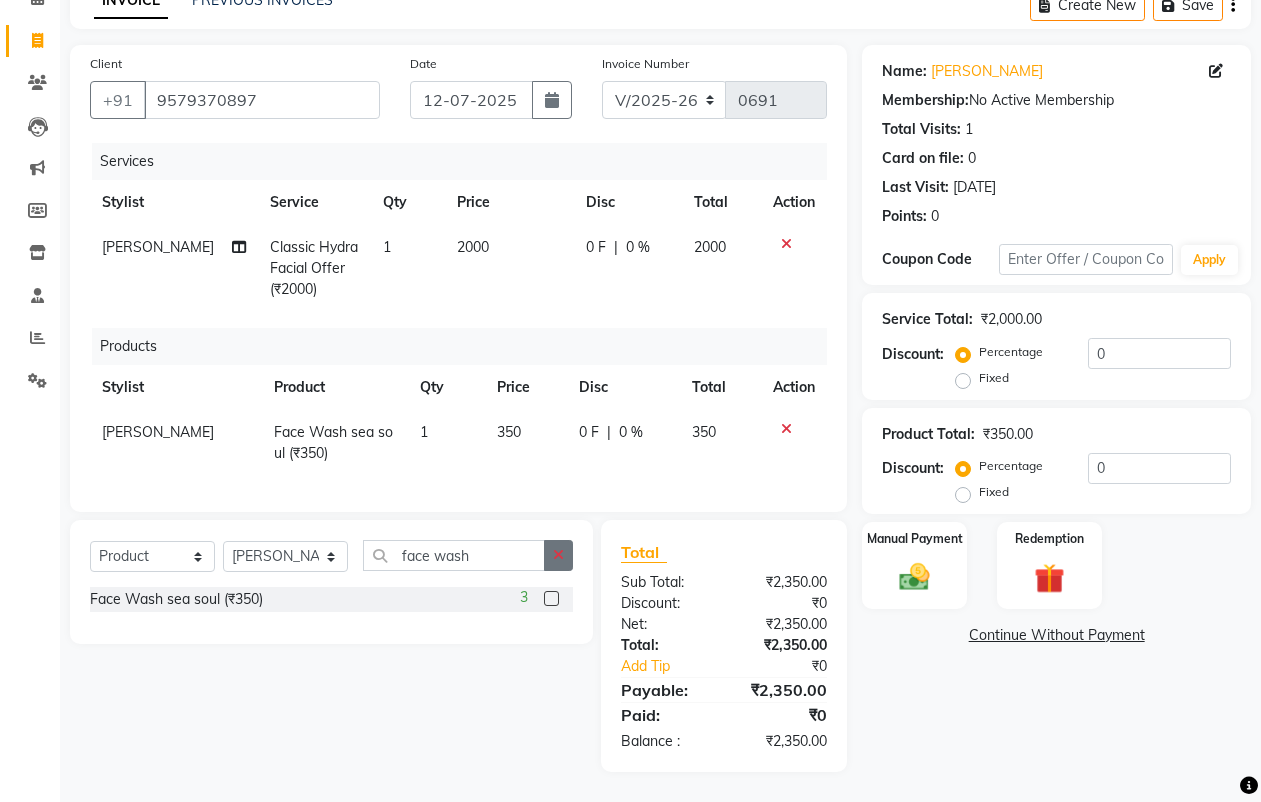 drag, startPoint x: 571, startPoint y: 562, endPoint x: 429, endPoint y: 584, distance: 143.69412 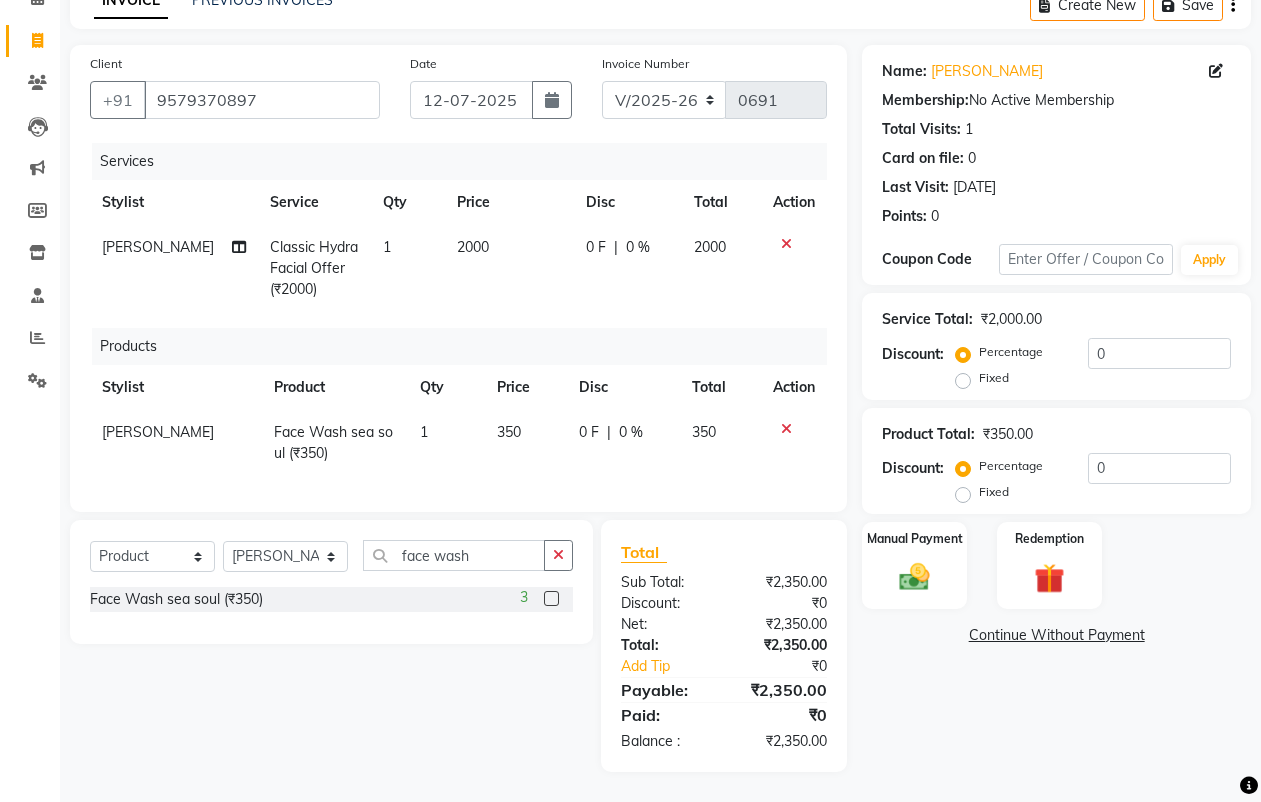 click 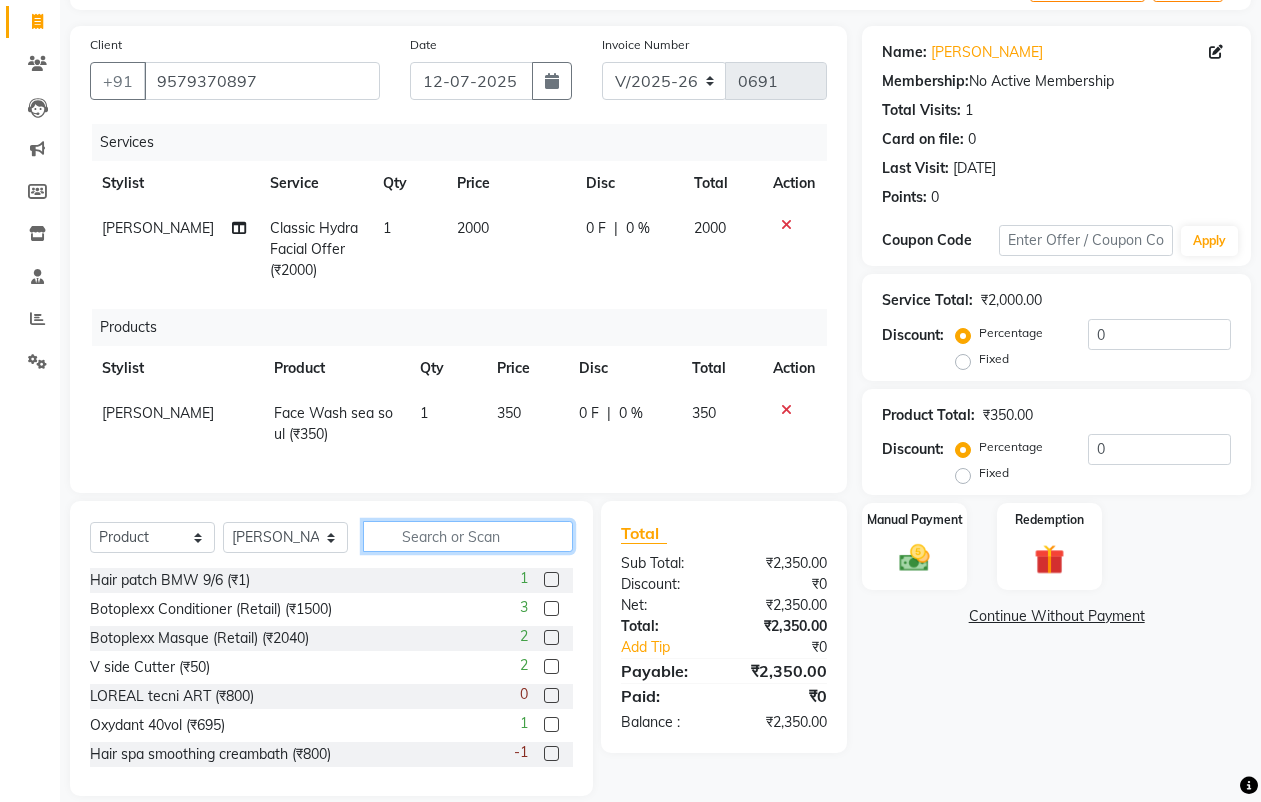click 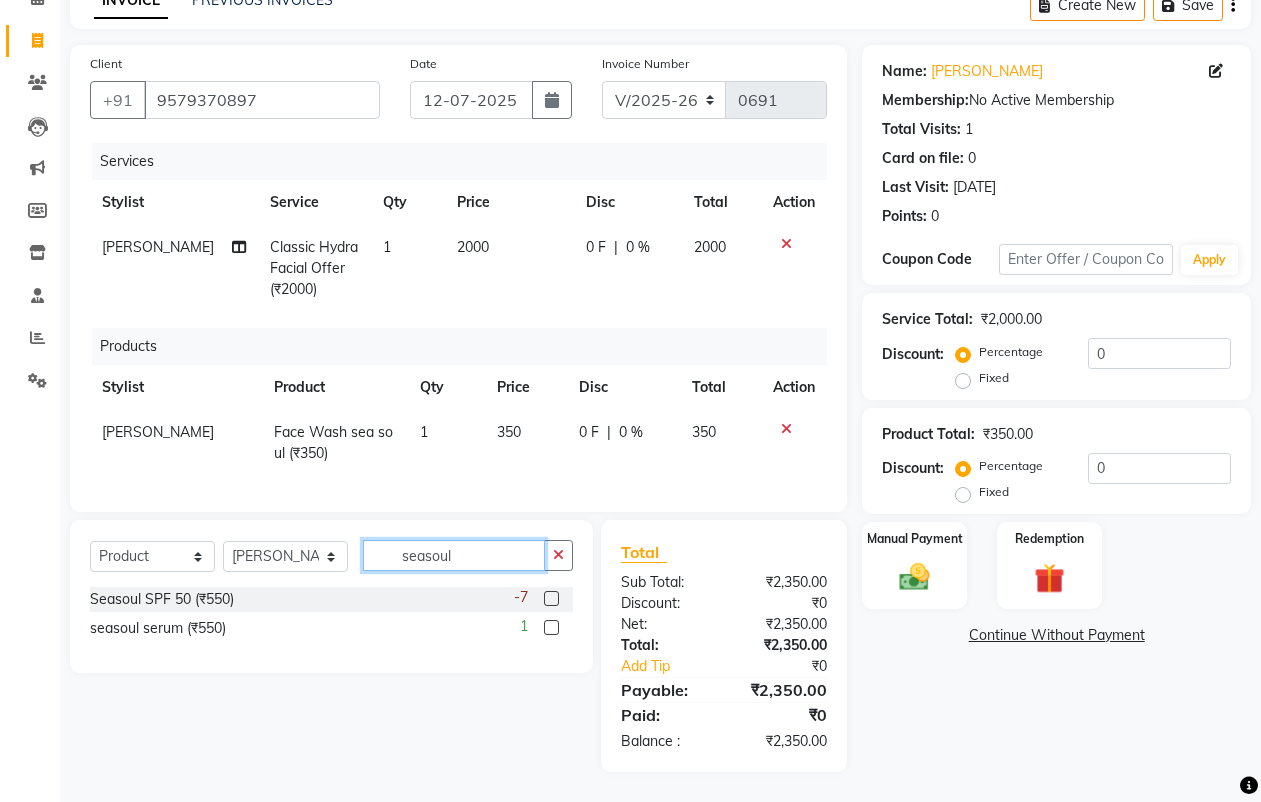 type on "seasoul" 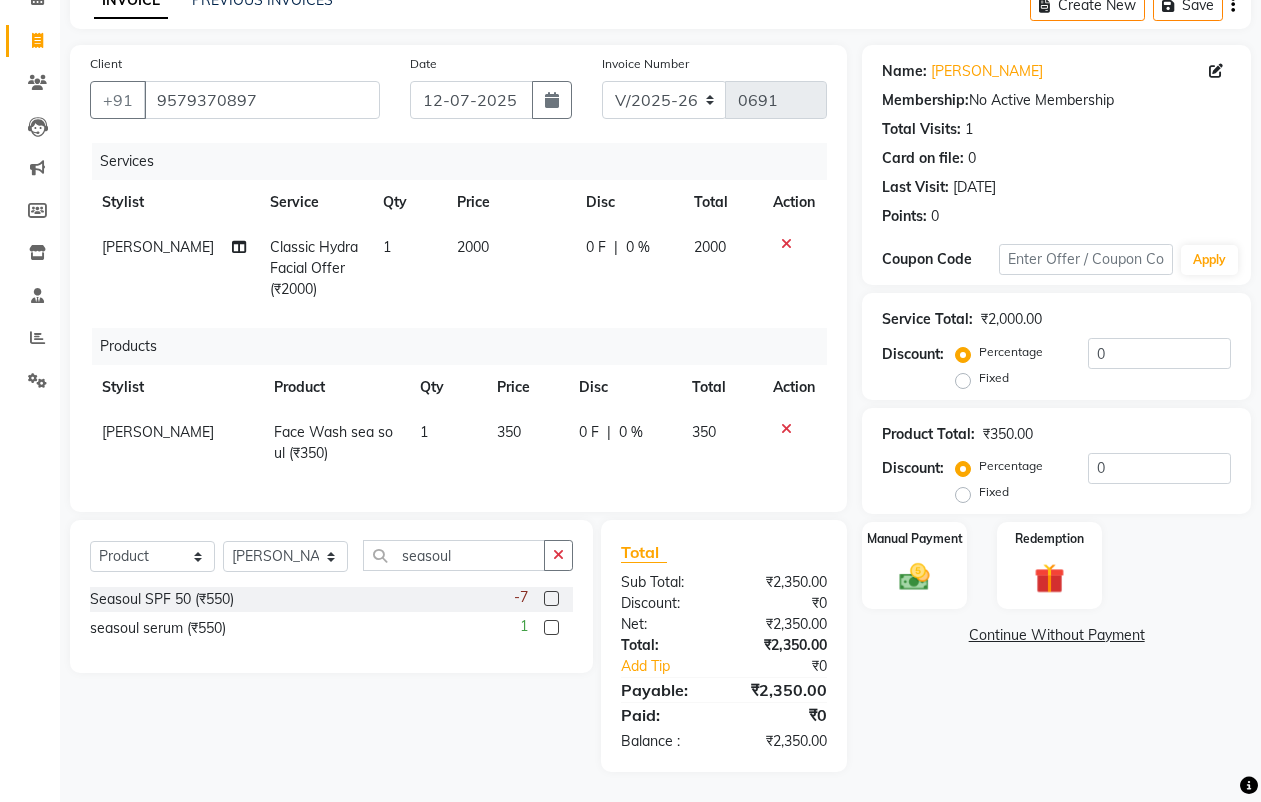 click 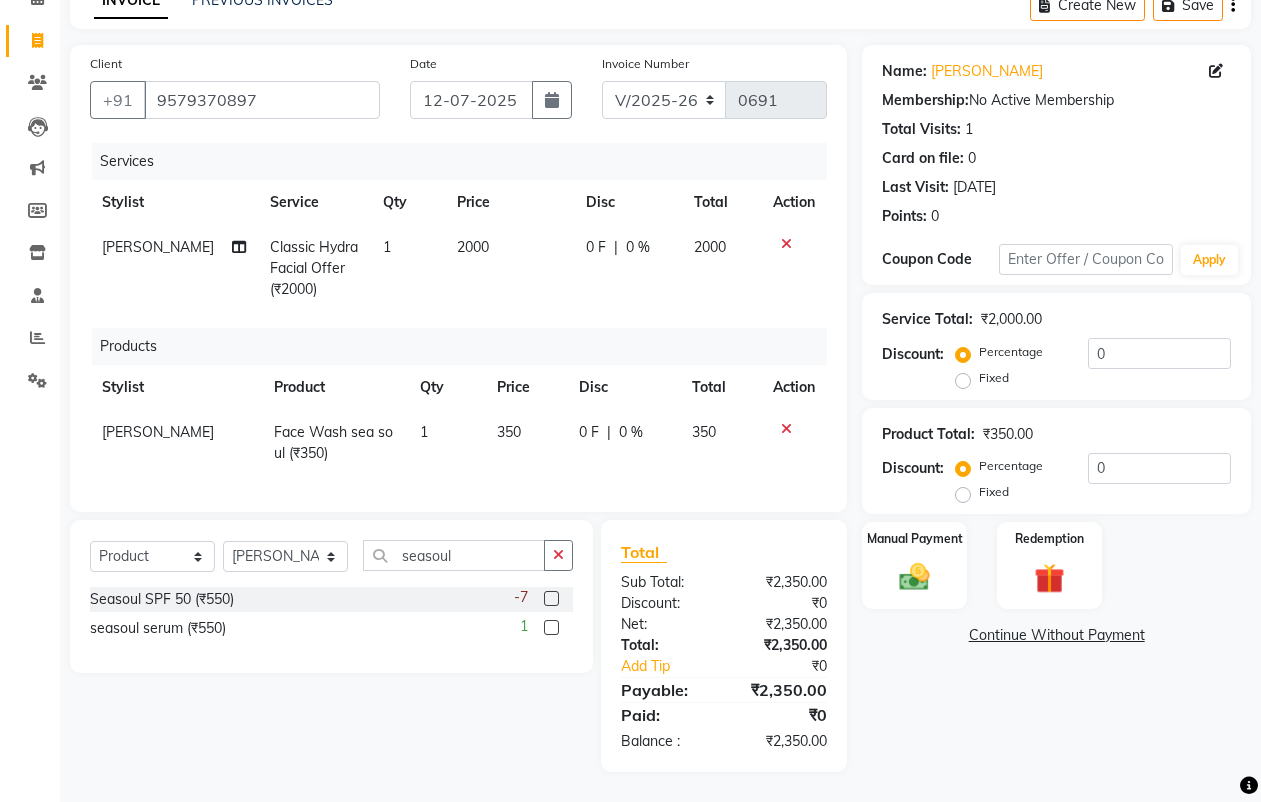 click at bounding box center (550, 599) 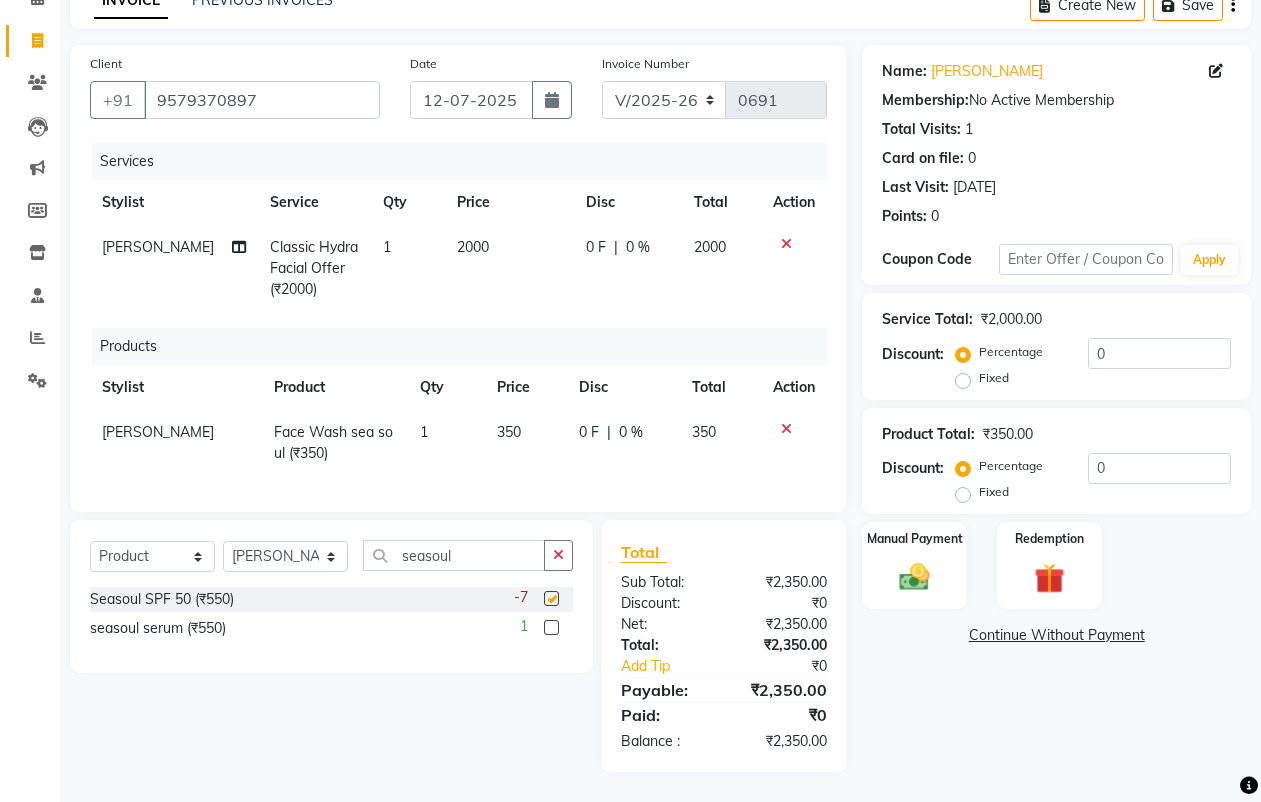 click on "Select  Service  Product  Membership  Package Voucher Prepaid Gift Card  Select Stylist [PERSON_NAME] [PERSON_NAME] [PERSON_NAME] [PERSON_NAME] [PERSON_NAME]  [PERSON_NAME] ARJUN DAKAHA  [PERSON_NAME] sanwane [PERSON_NAME] baisware  seasoul Seasoul SPF 50 (₹550)  -7 seasoul serum  (₹550)  1" 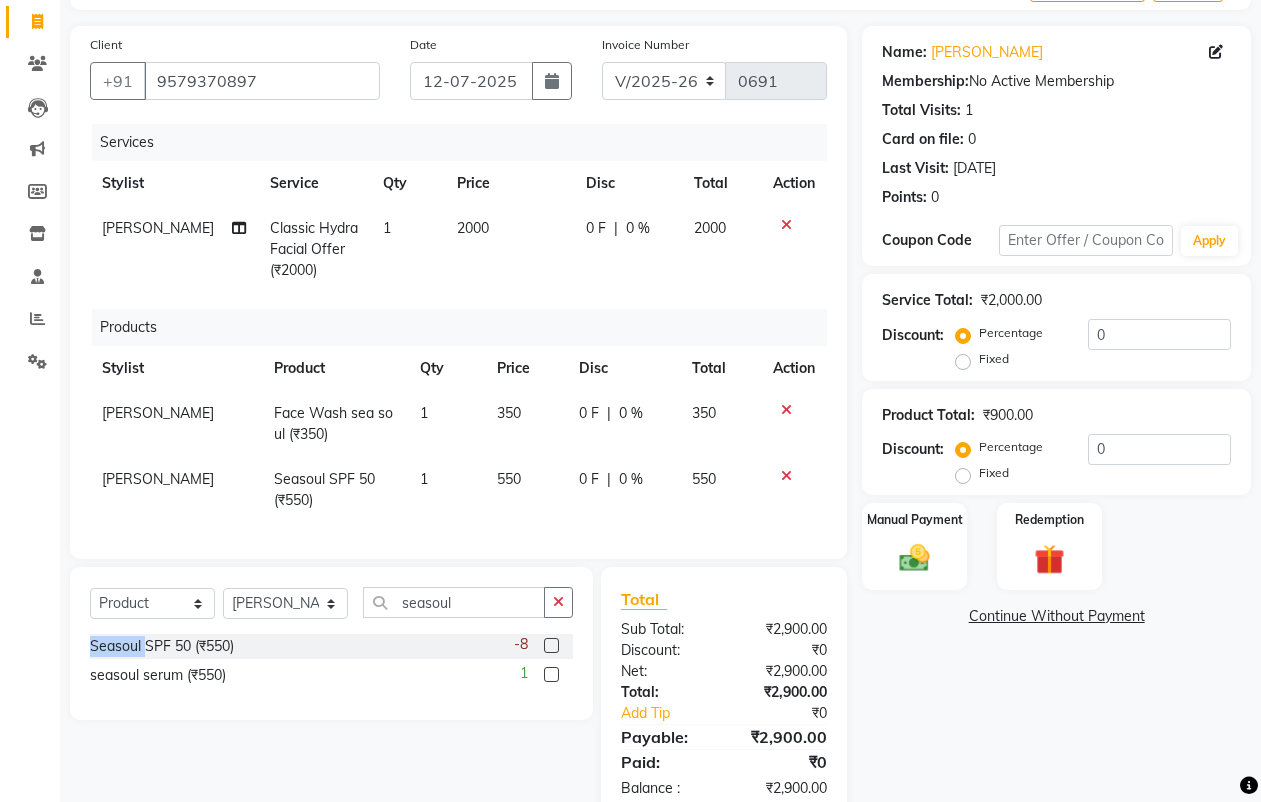 checkbox on "false" 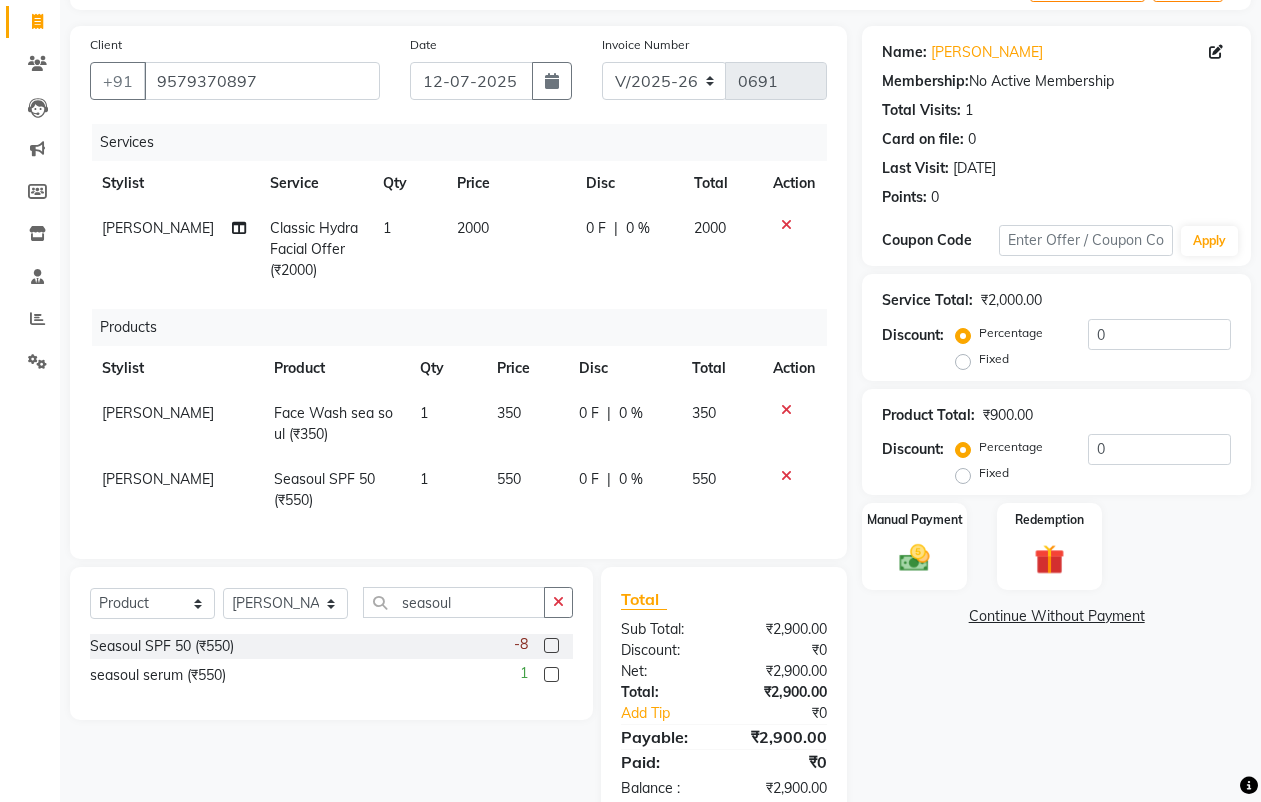 drag, startPoint x: 1004, startPoint y: 647, endPoint x: 937, endPoint y: 598, distance: 83.00603 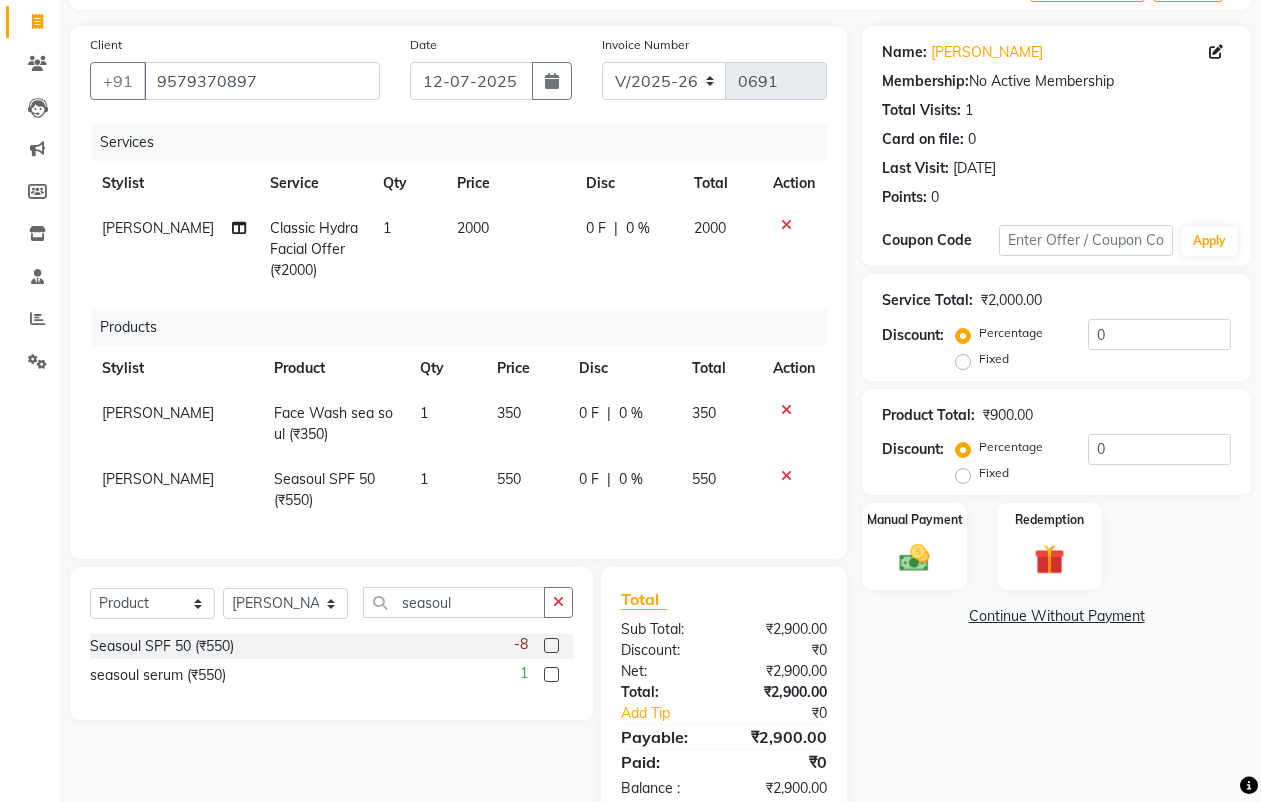 click on "Name: [PERSON_NAME]  Membership:  No Active Membership  Total Visits:  1 Card on file:  0 Last Visit:   [DATE] Points:   0  Coupon Code Apply Service Total:  ₹2,000.00  Discount:  Percentage   Fixed  0 Product Total:  ₹900.00  Discount:  Percentage   Fixed  0 Manual Payment Redemption  Continue Without Payment" 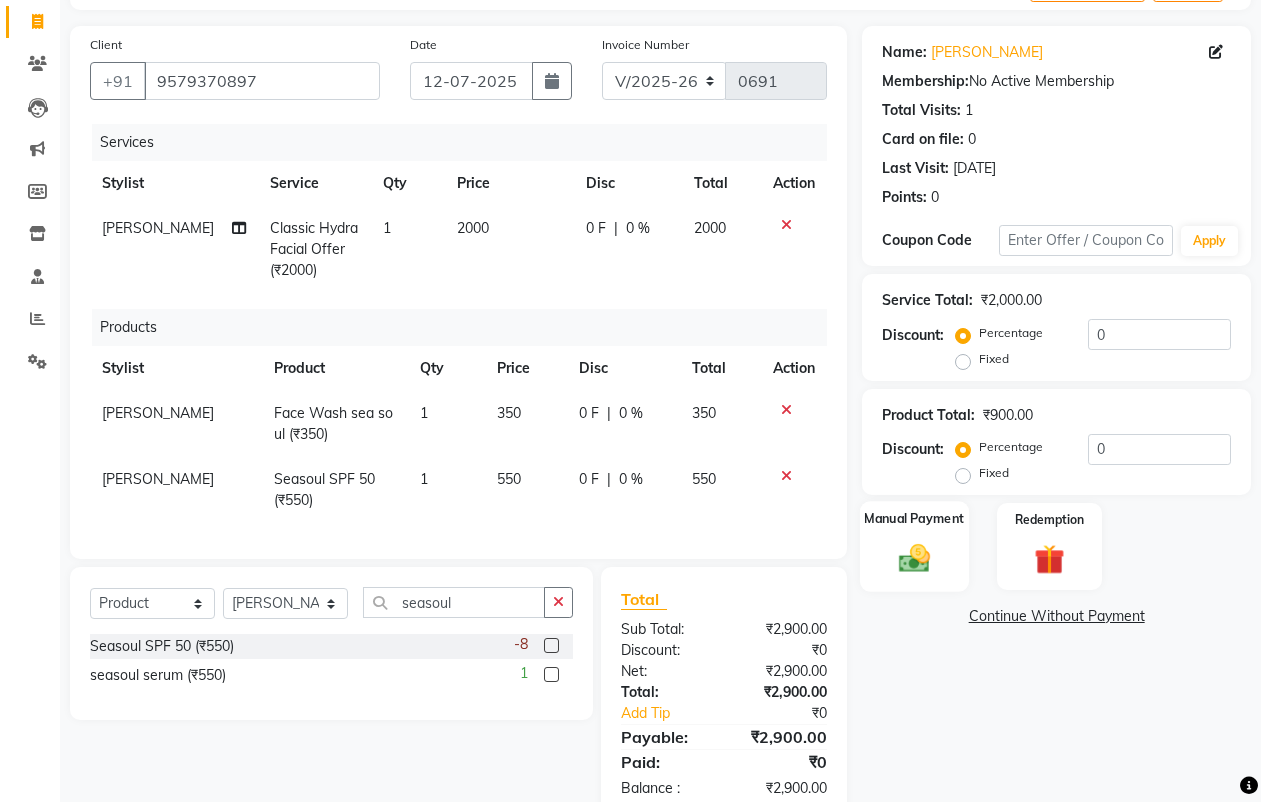 click 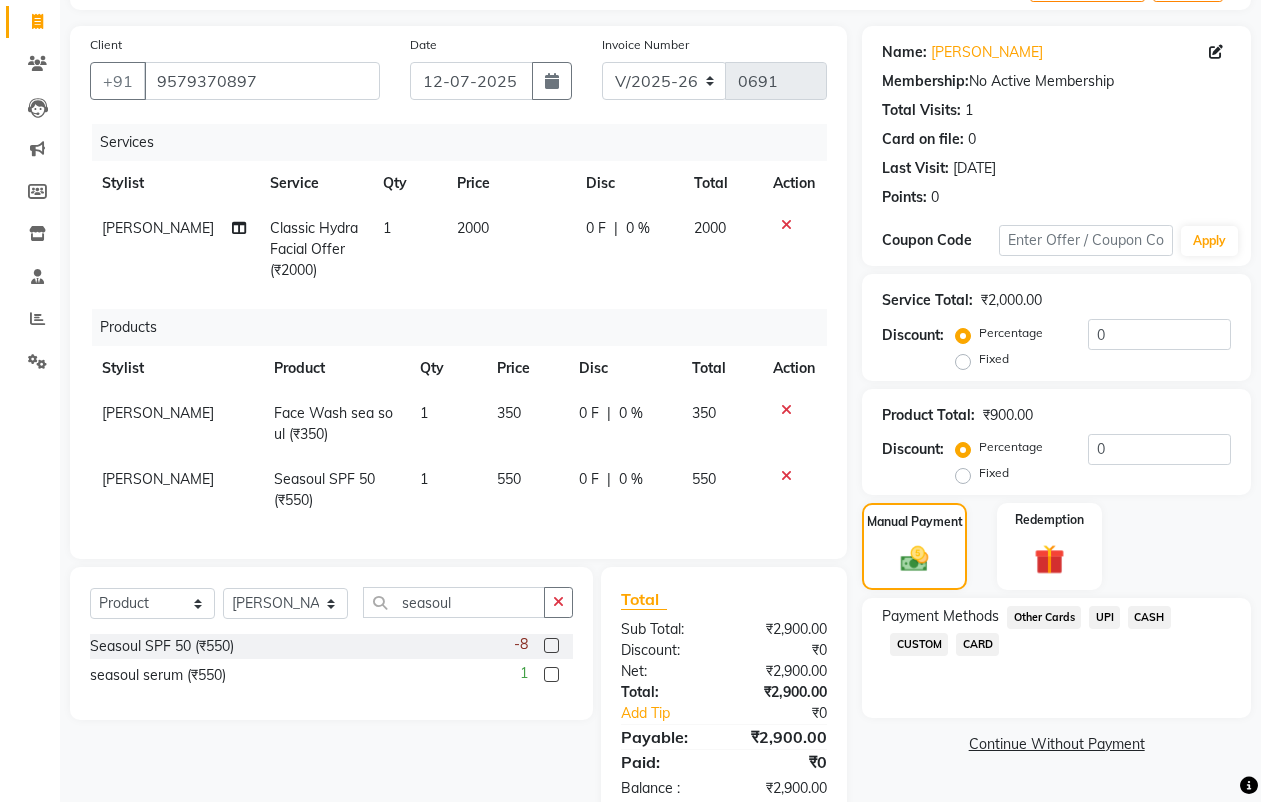 click on "UPI" 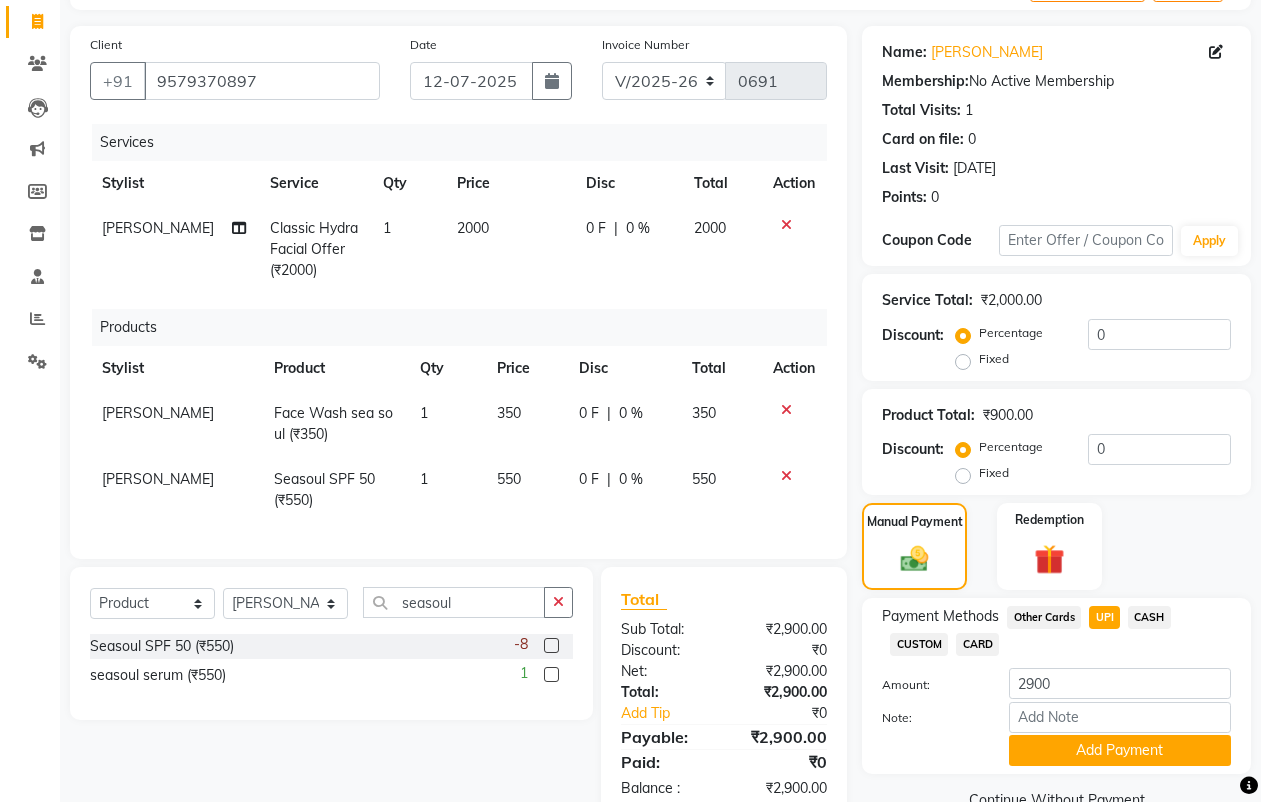 scroll, scrollTop: 190, scrollLeft: 0, axis: vertical 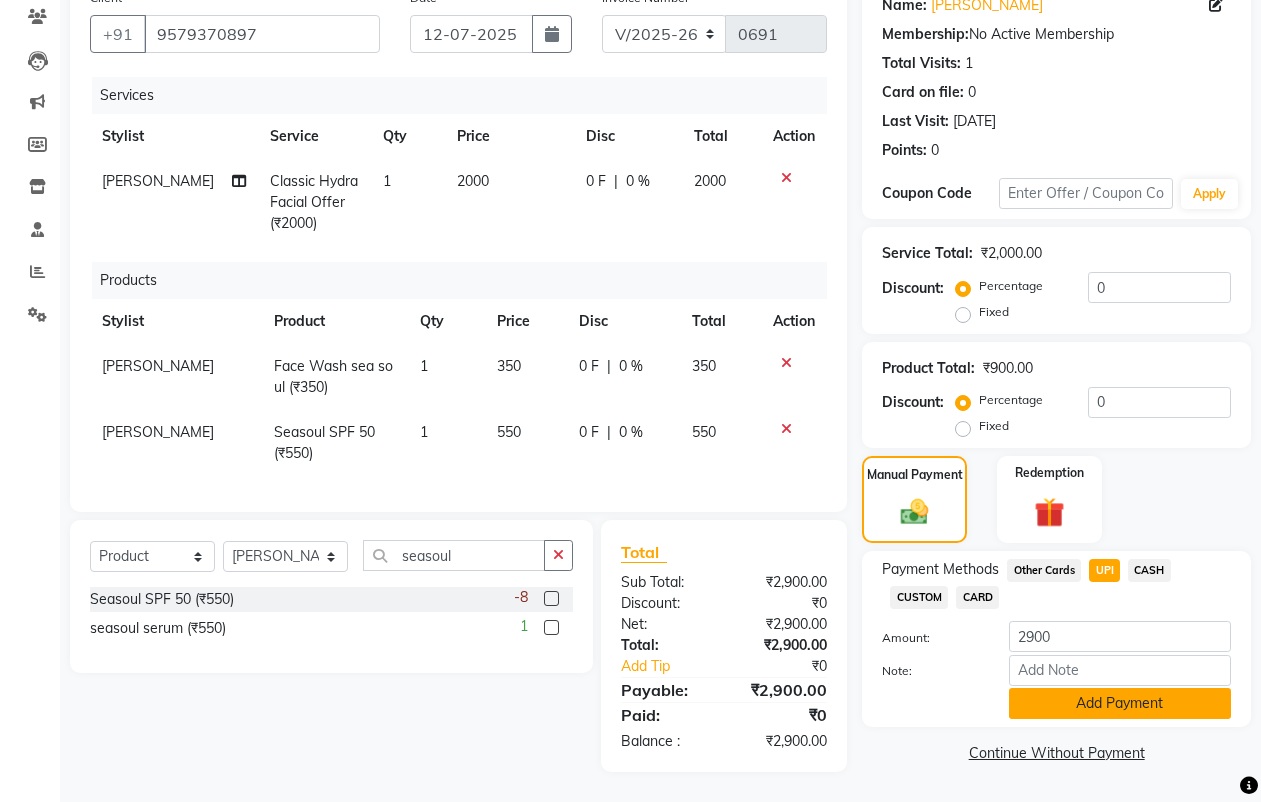 click on "Add Payment" 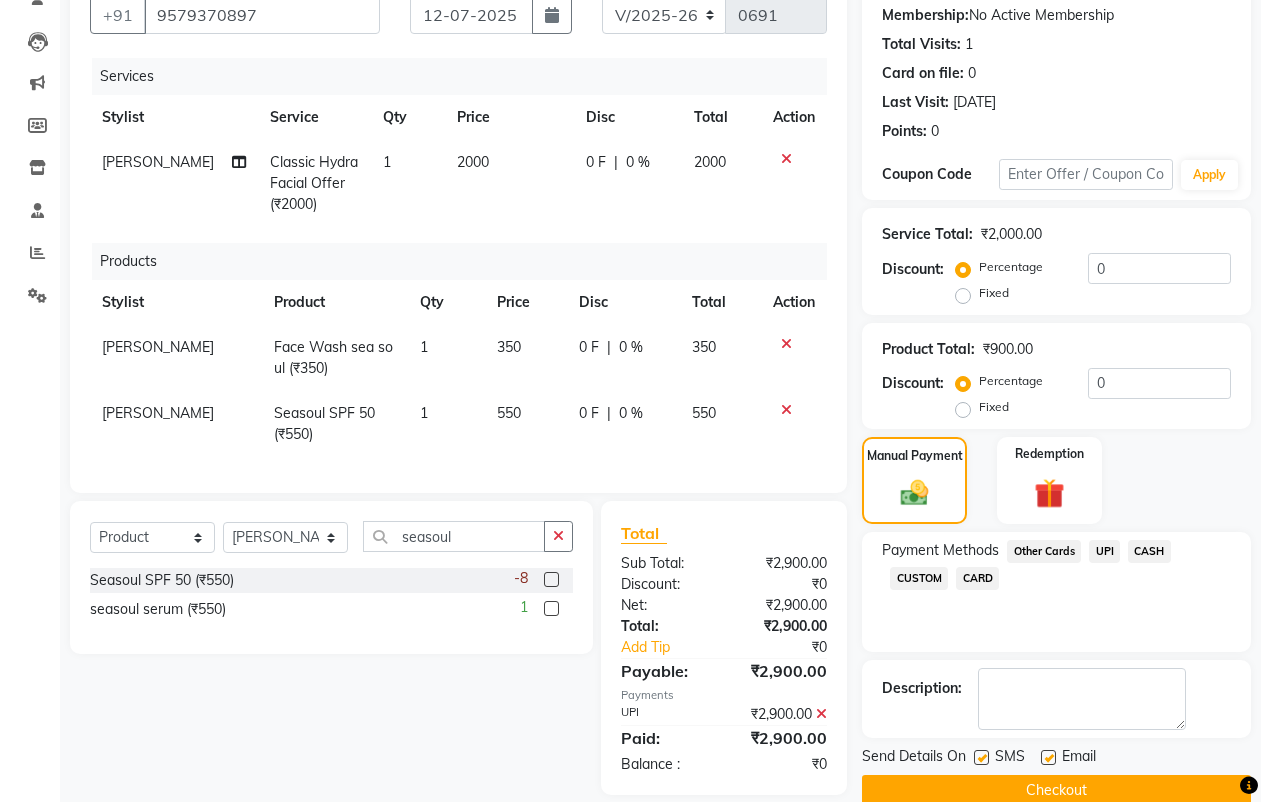 scroll, scrollTop: 232, scrollLeft: 0, axis: vertical 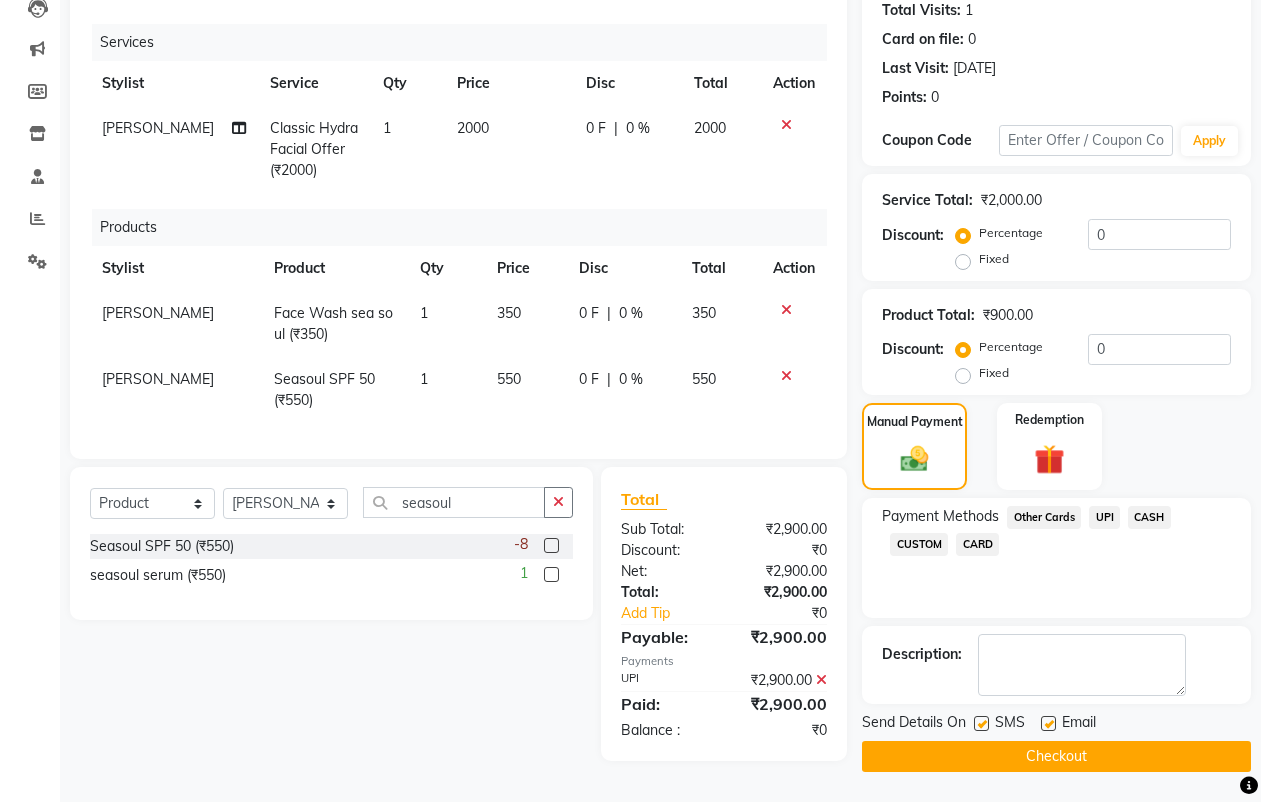 click on "Checkout" 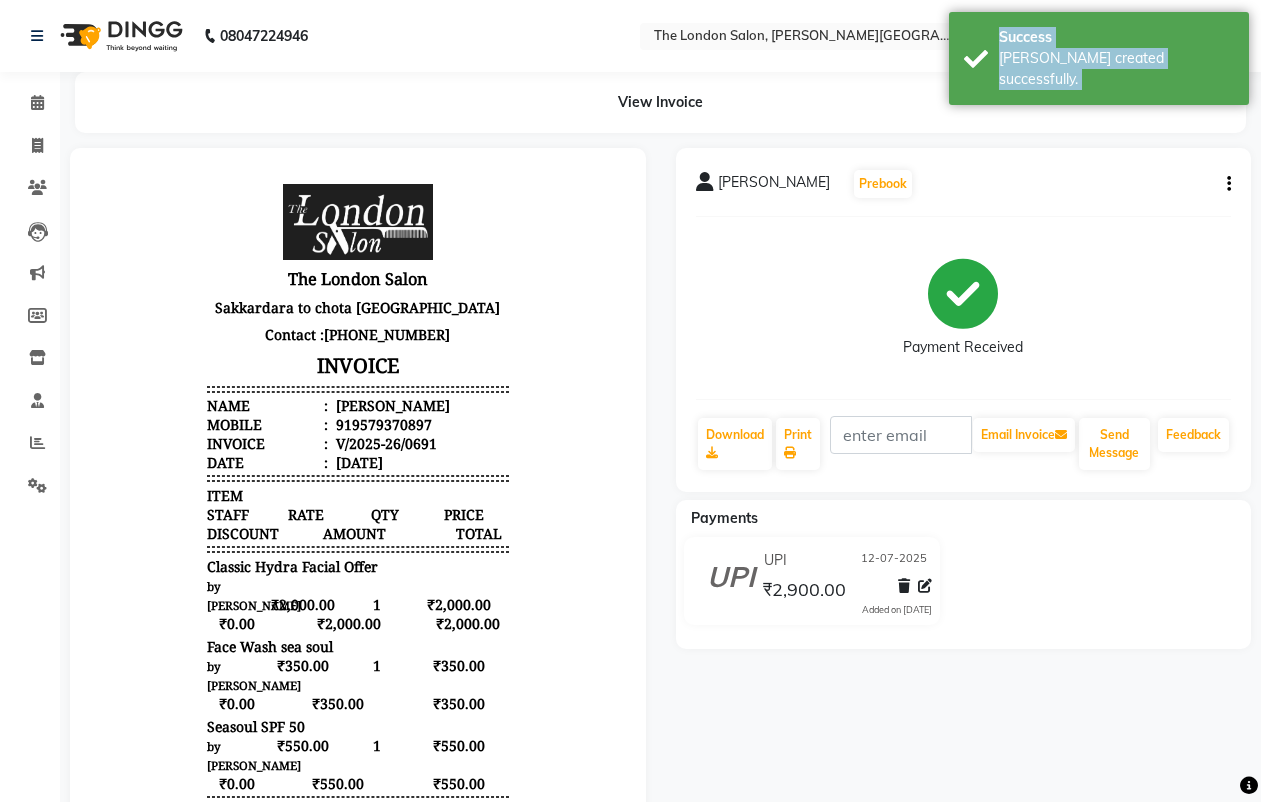 scroll, scrollTop: 0, scrollLeft: 0, axis: both 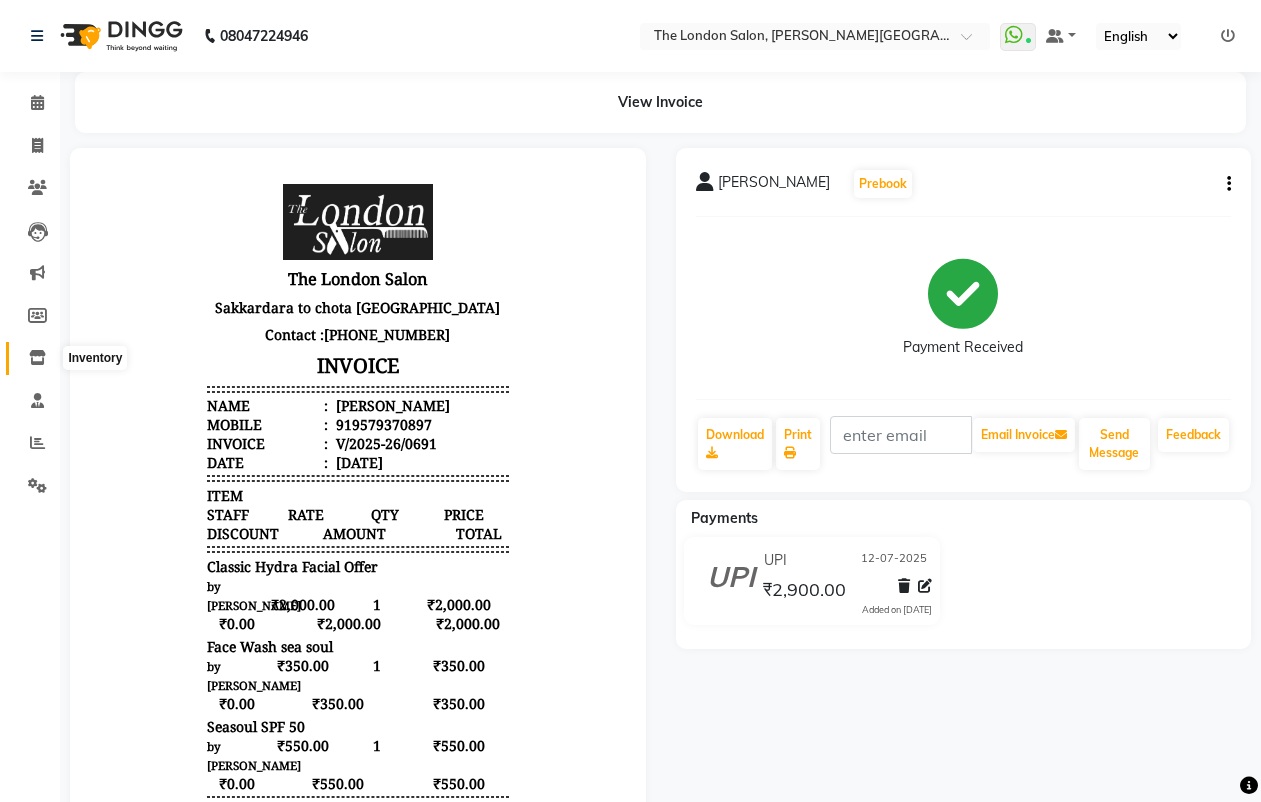 click 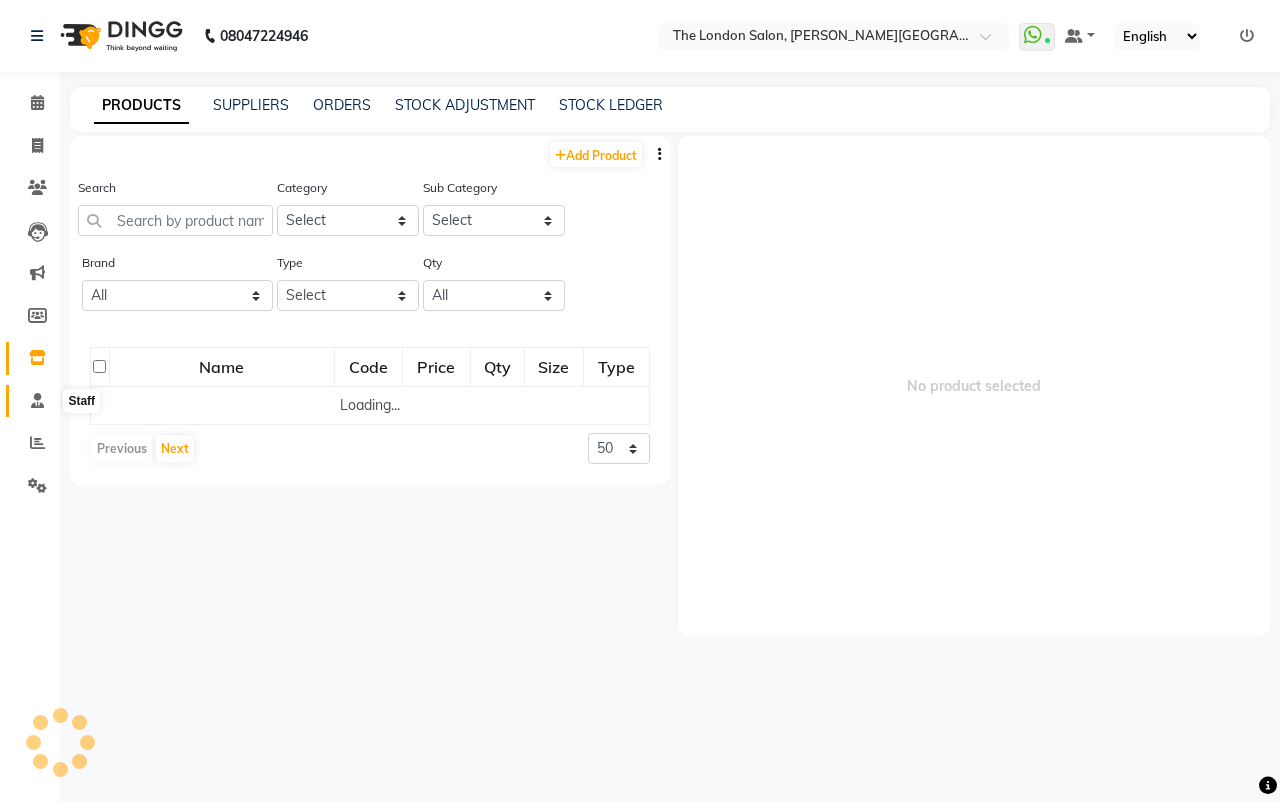 click 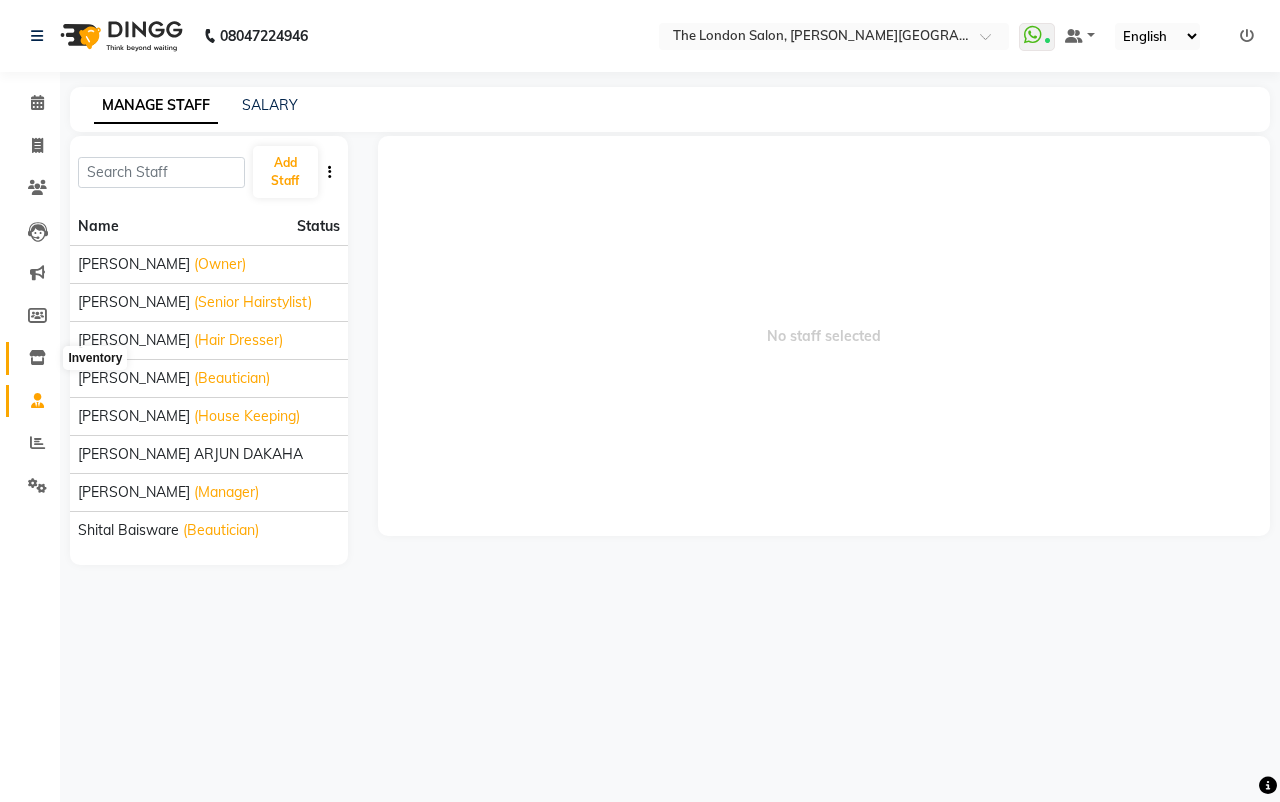 click 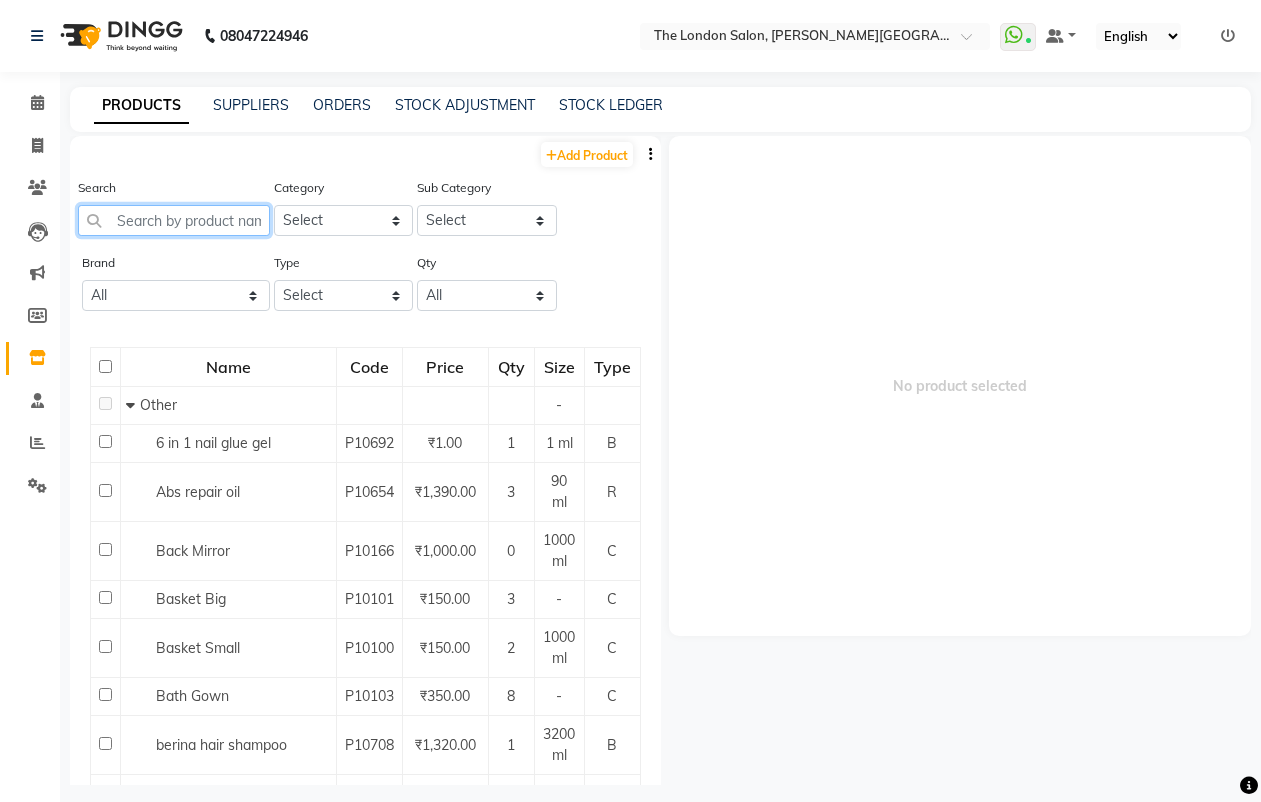 click 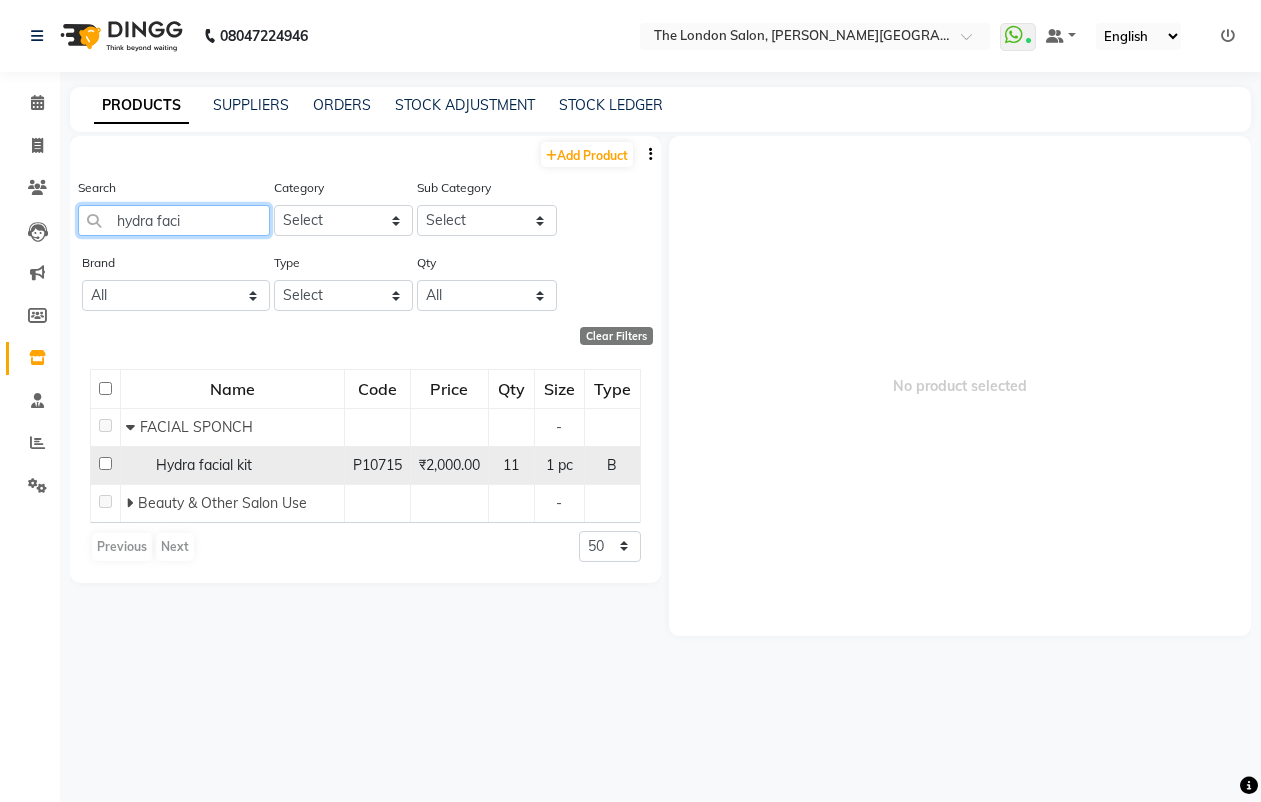 type on "hydra faci" 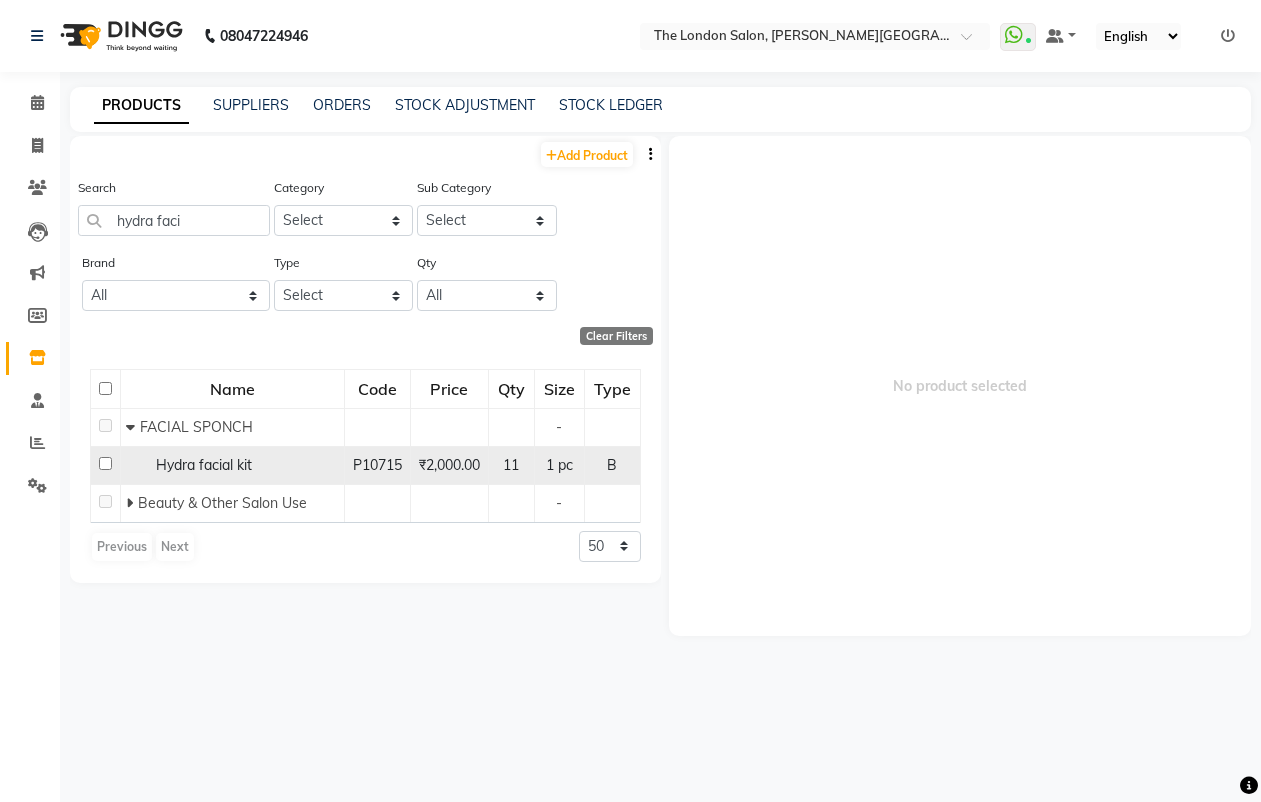 click 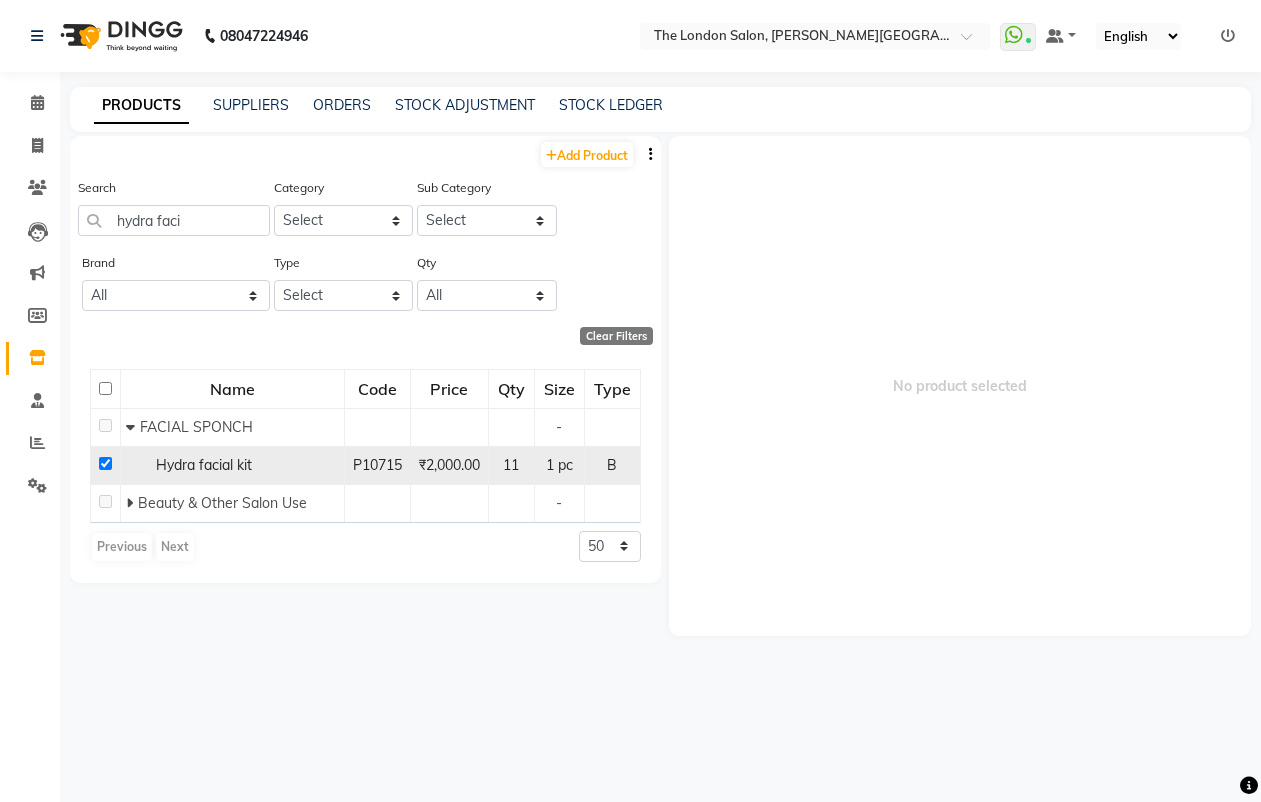 checkbox on "true" 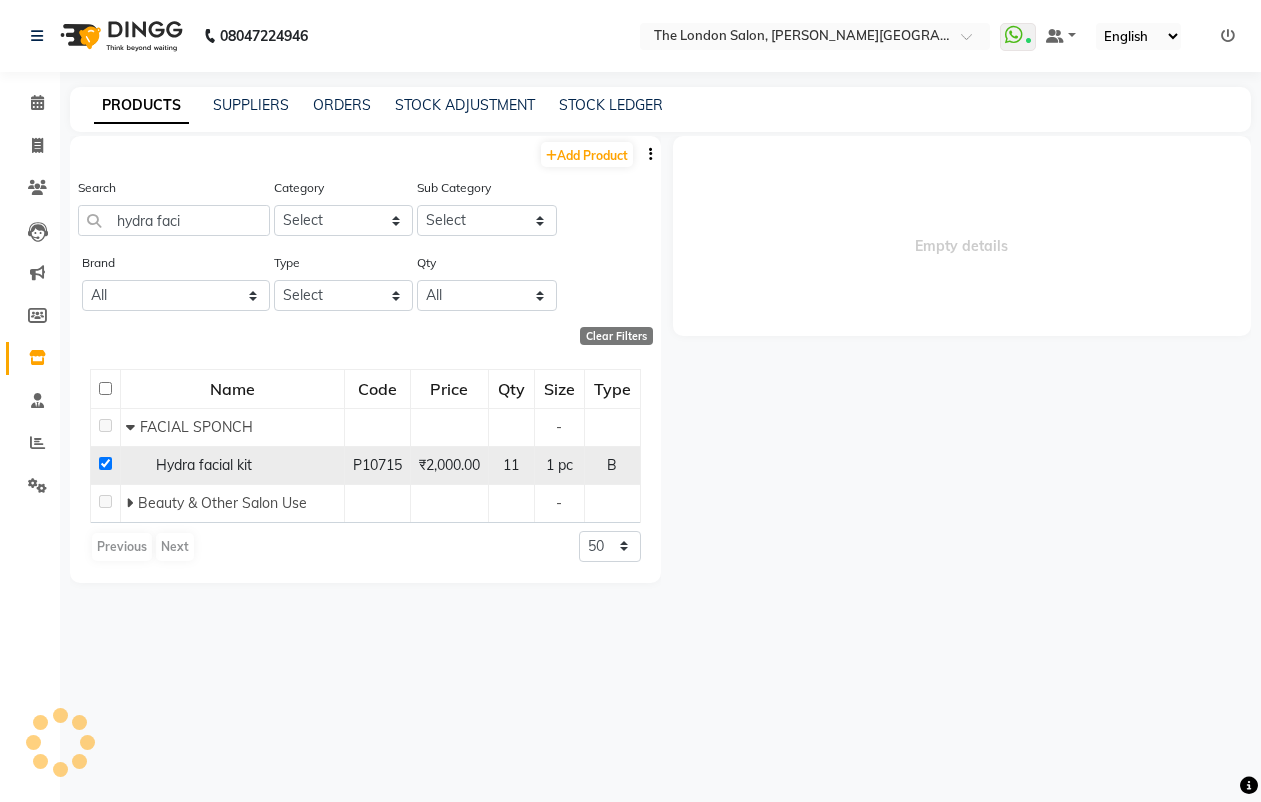 select 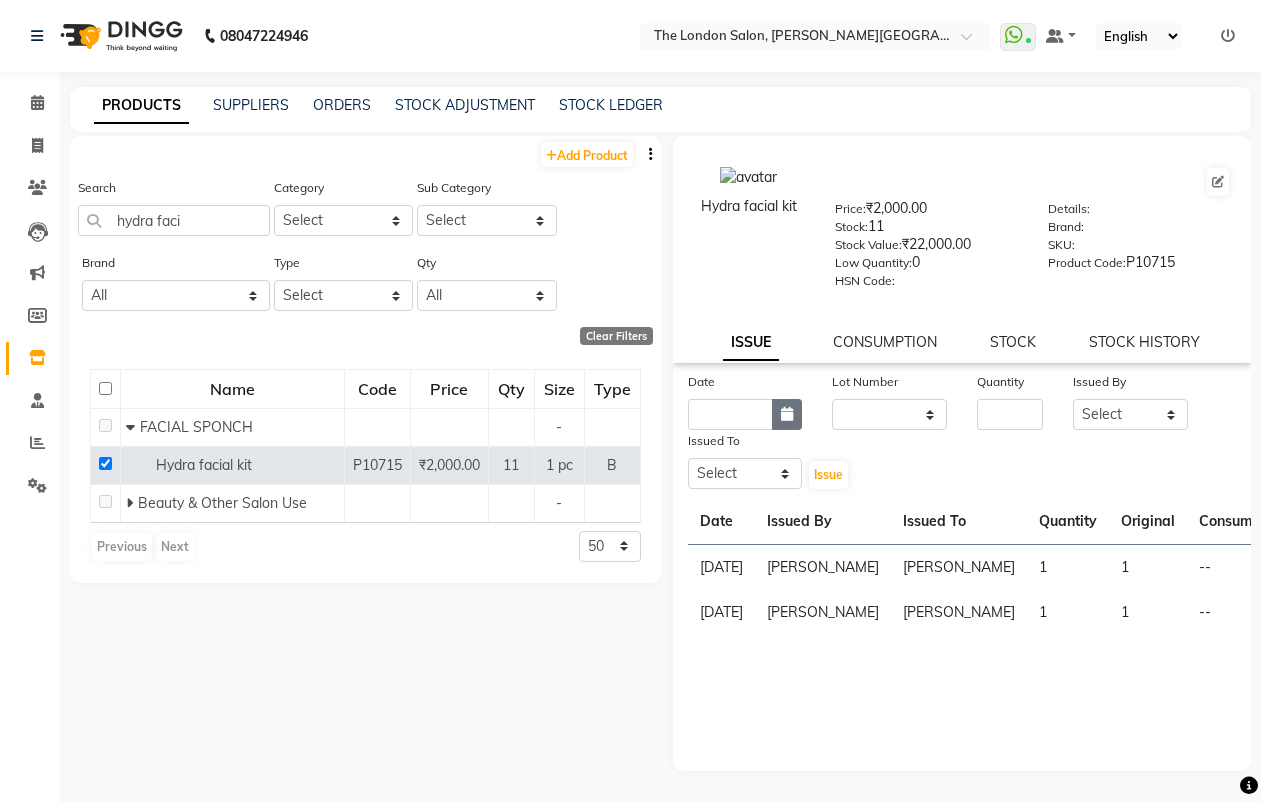 click 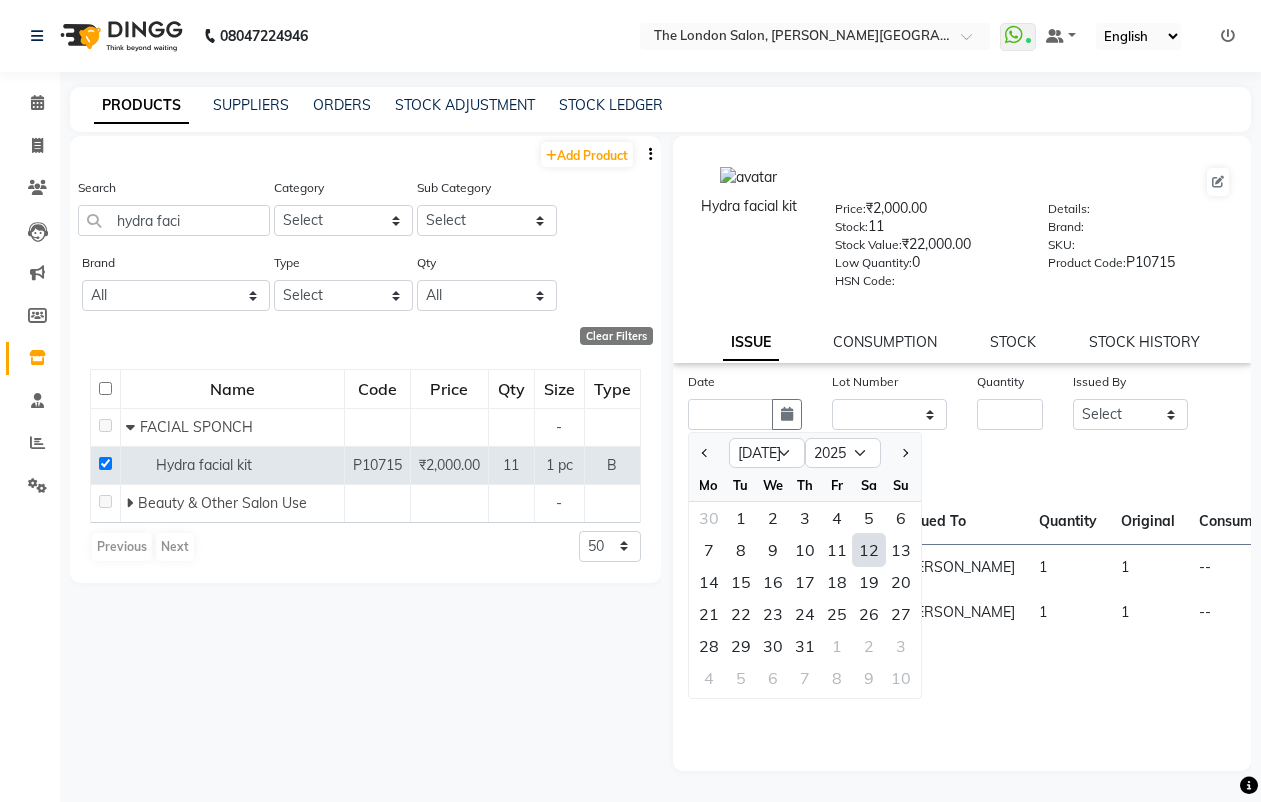 click on "12" 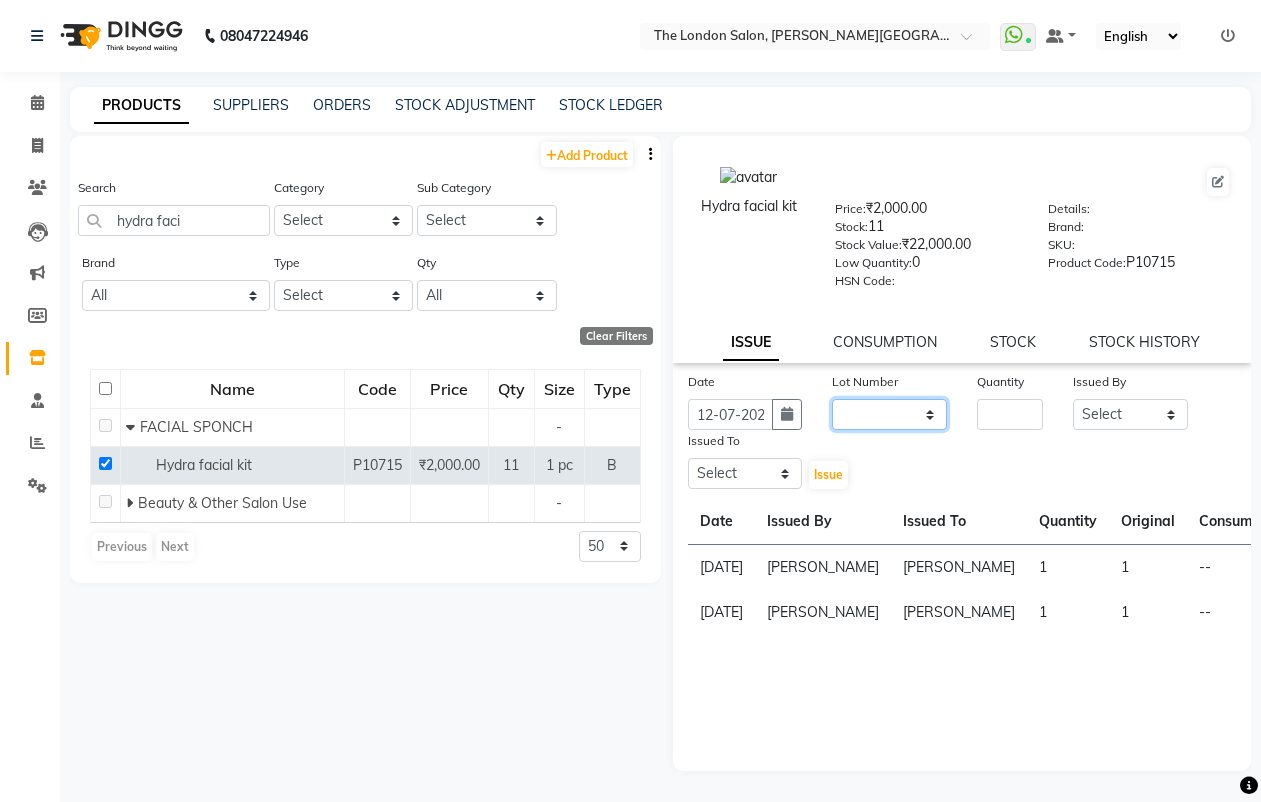 click on "None" 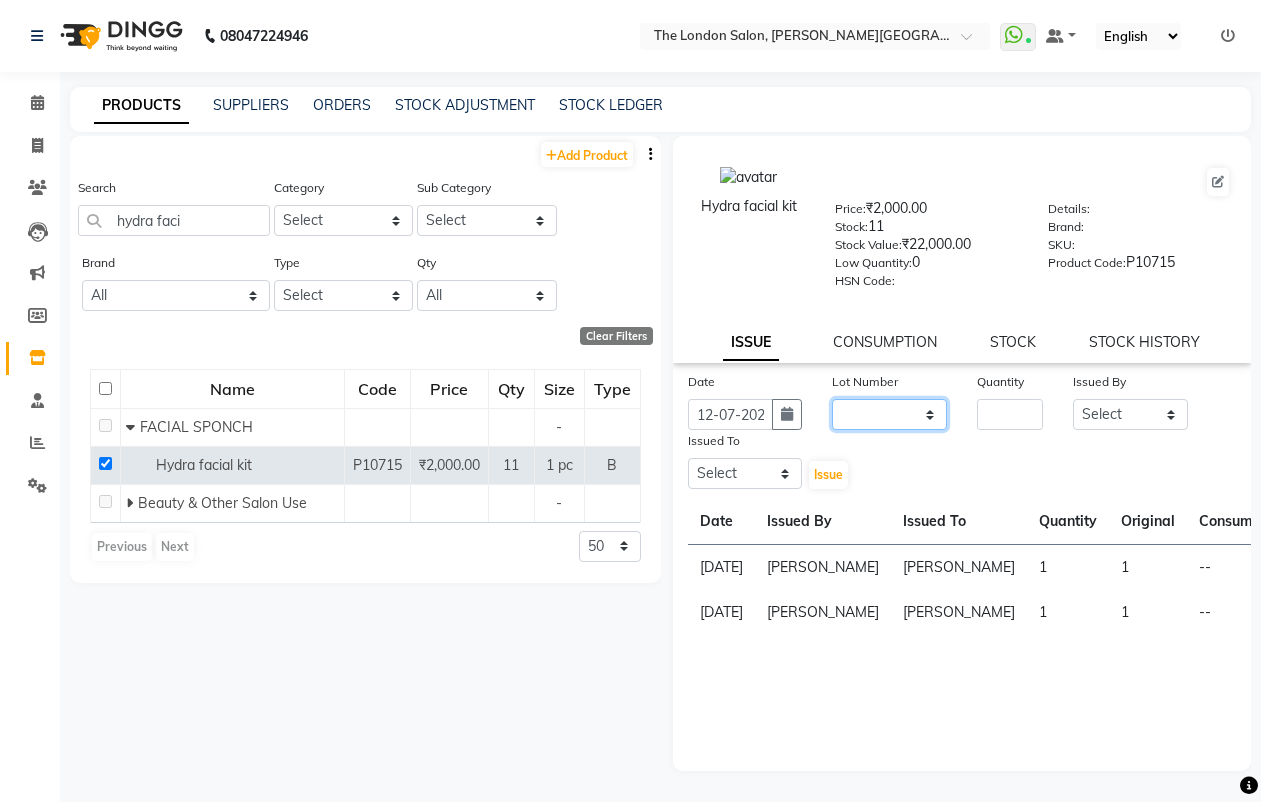 click on "None" 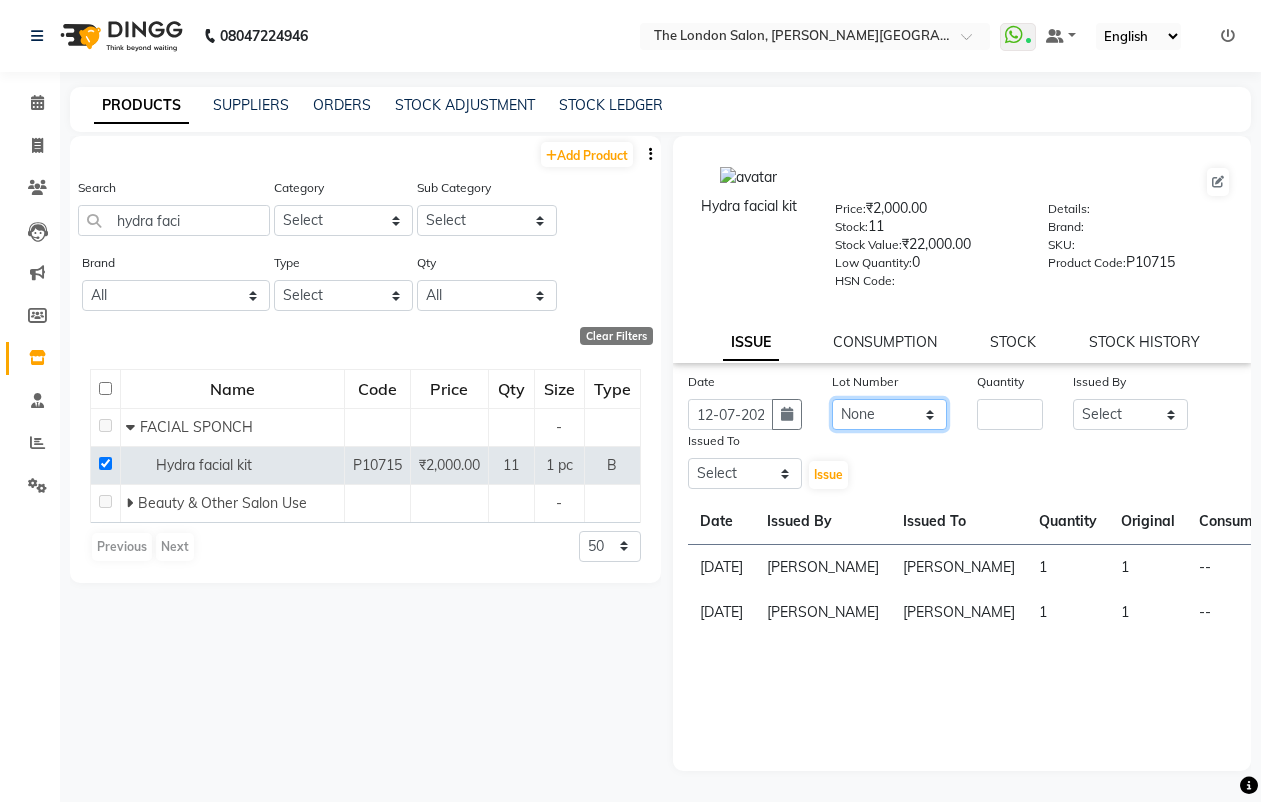 click on "None" 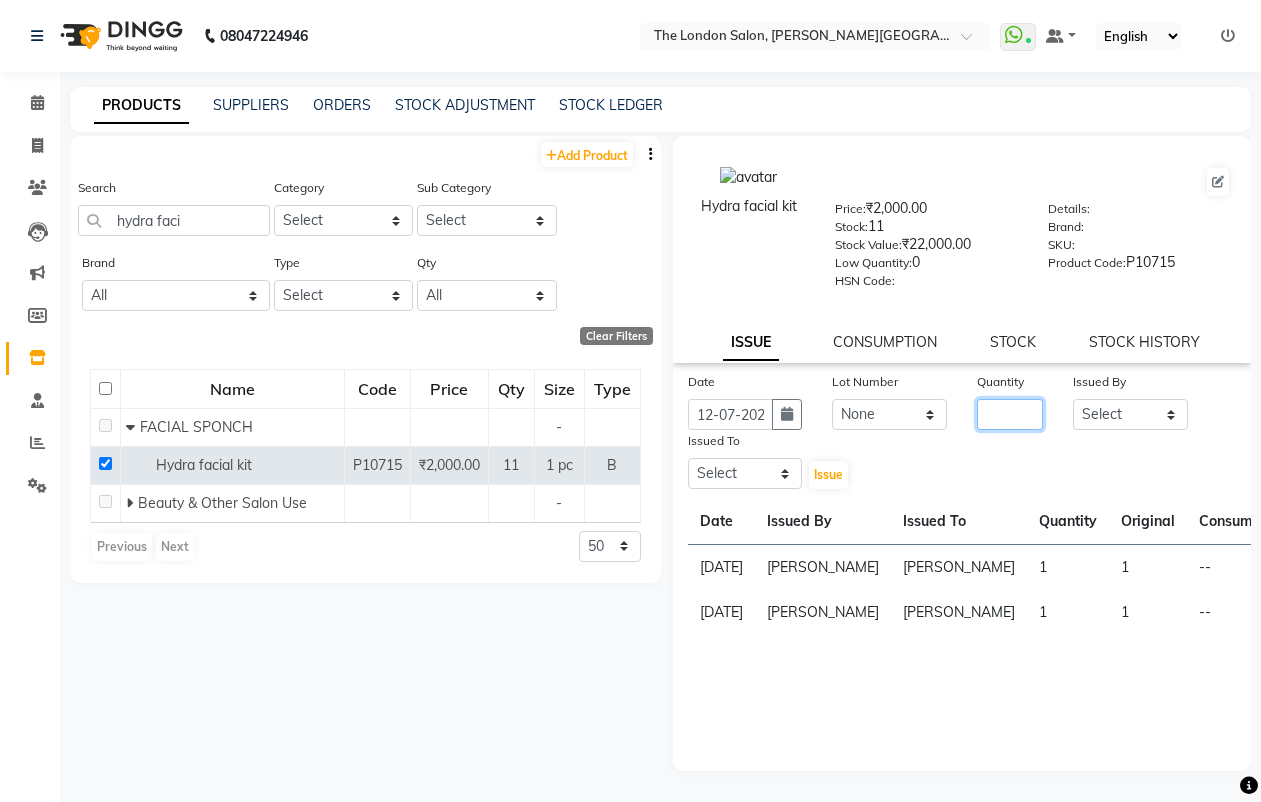 click 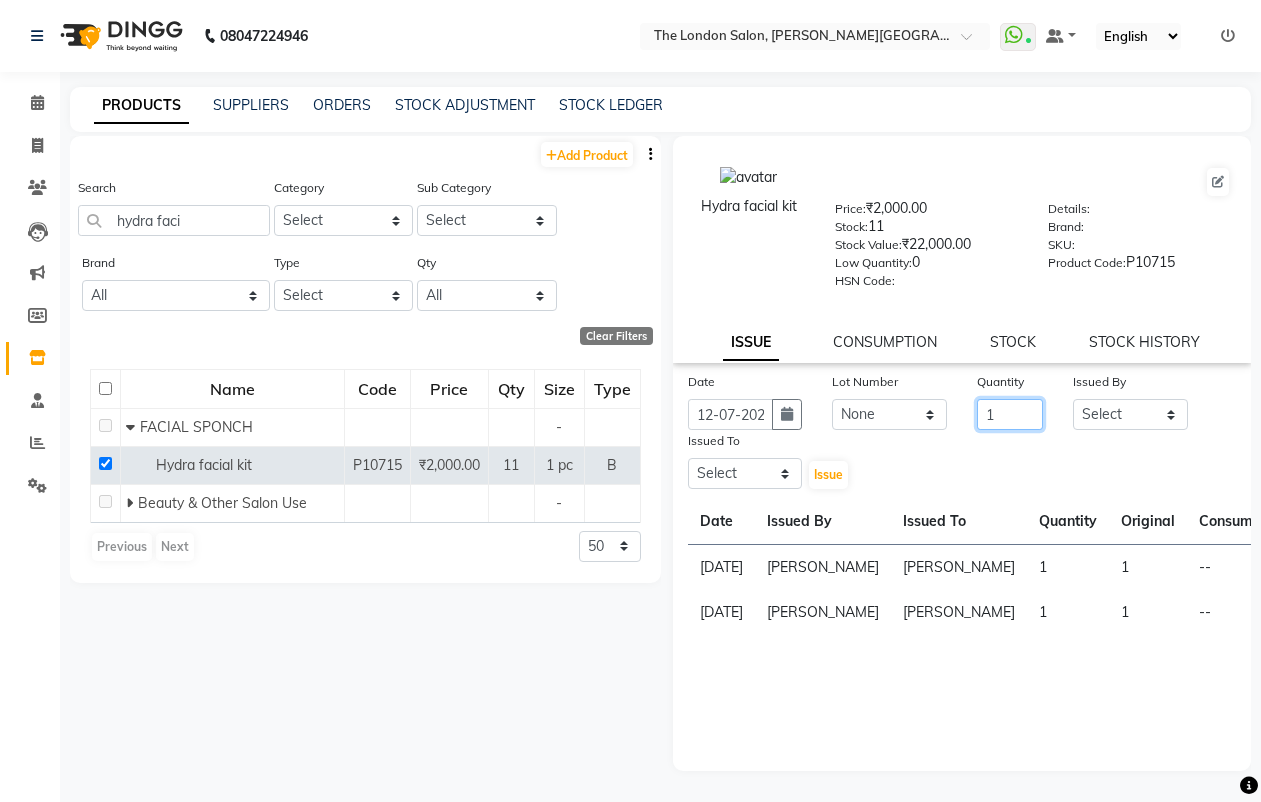 type on "1" 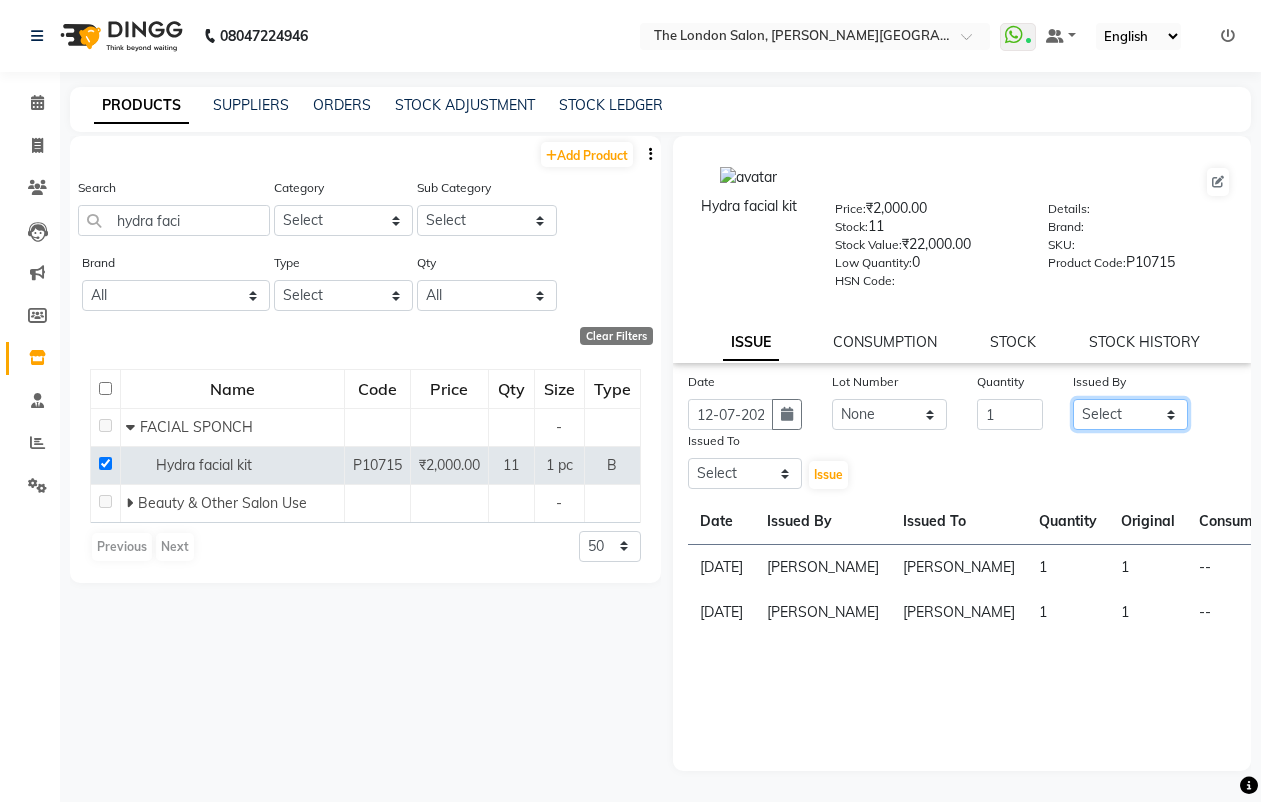 click on "Select [PERSON_NAME] [PERSON_NAME] [PERSON_NAME] [PERSON_NAME] [PERSON_NAME]  [PERSON_NAME] ARJUN DAKAHA  [PERSON_NAME] sanwane [PERSON_NAME] baisware" 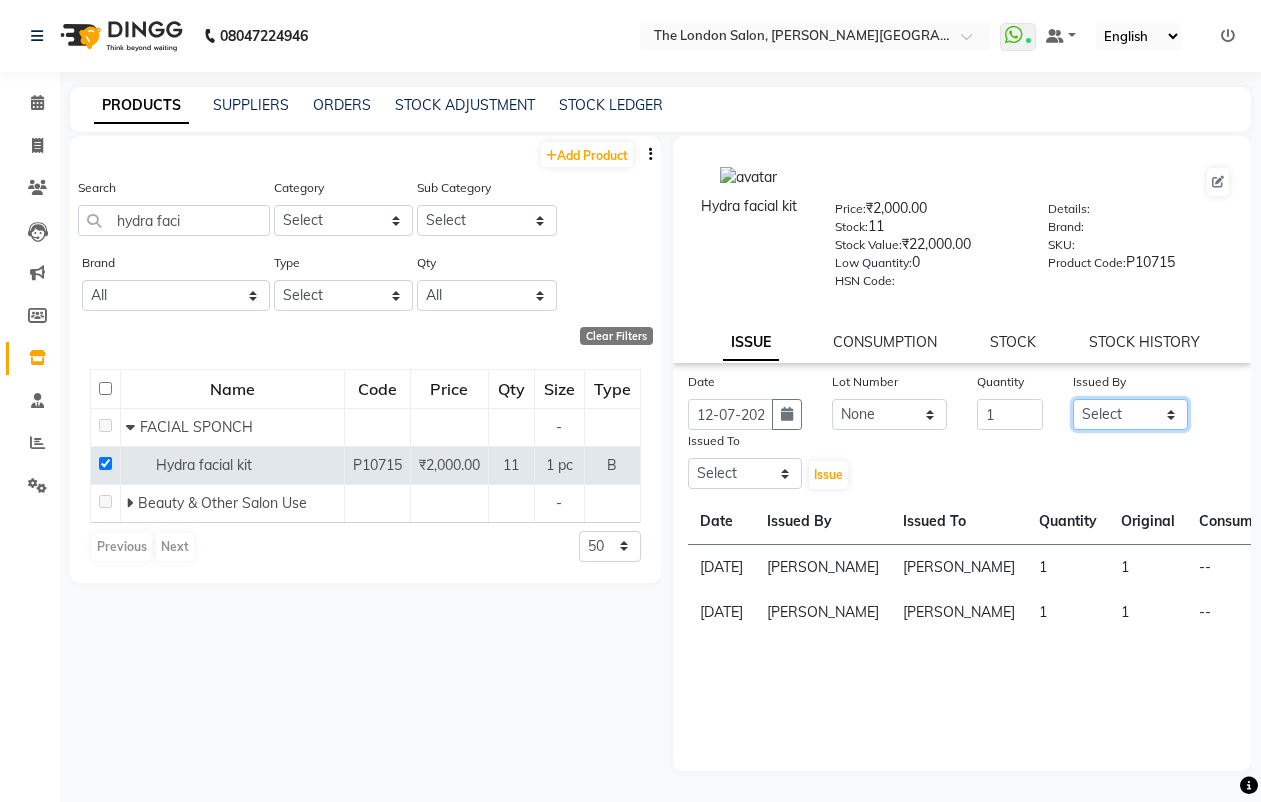 select on "82559" 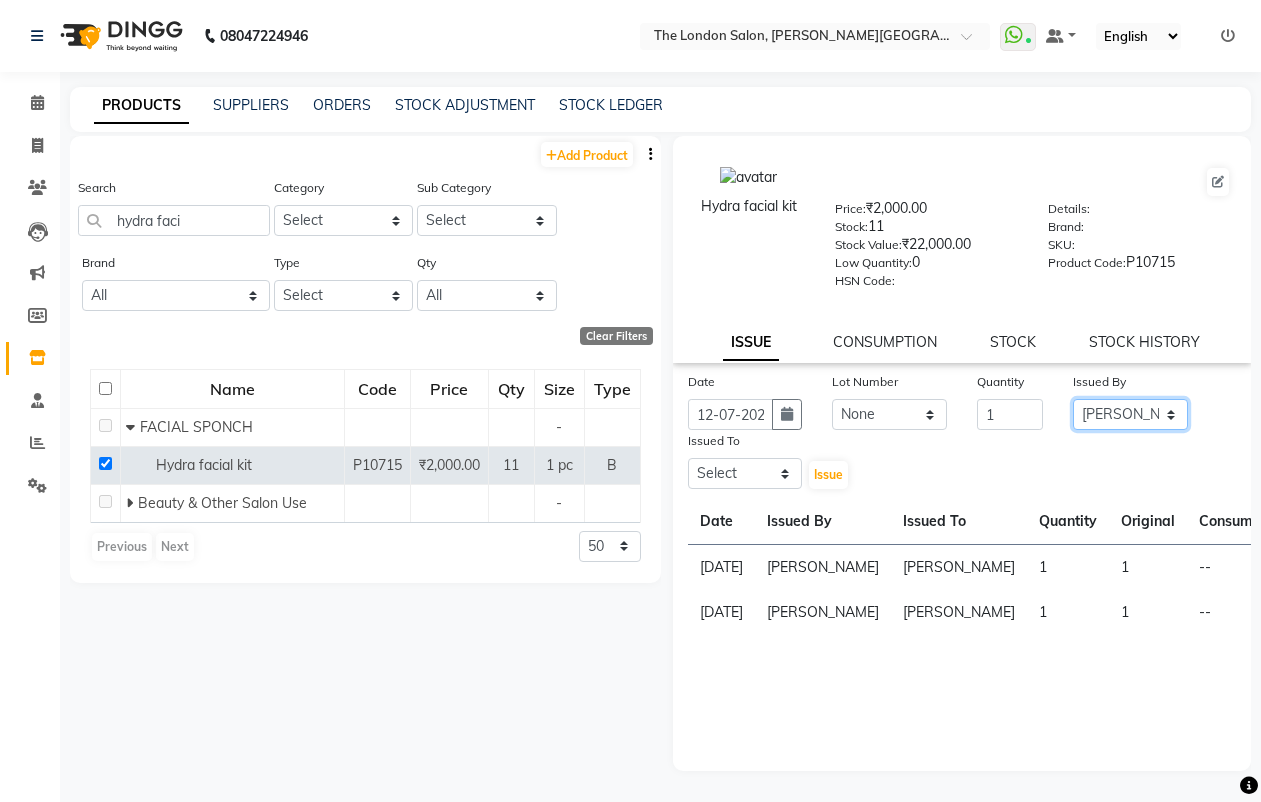 click on "Select [PERSON_NAME] [PERSON_NAME] [PERSON_NAME] [PERSON_NAME] [PERSON_NAME]  [PERSON_NAME] ARJUN DAKAHA  [PERSON_NAME] sanwane [PERSON_NAME] baisware" 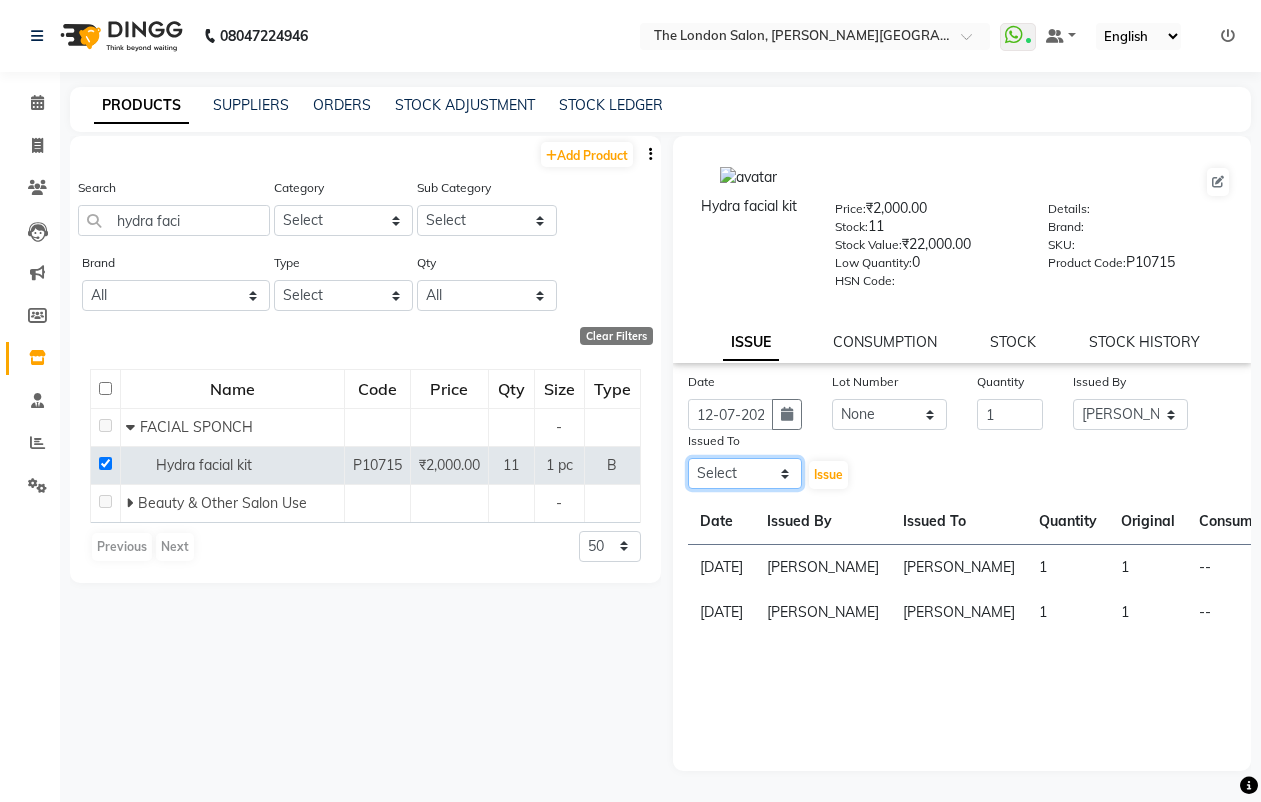 click on "Select [PERSON_NAME] [PERSON_NAME] [PERSON_NAME] [PERSON_NAME] [PERSON_NAME]  [PERSON_NAME] ARJUN DAKAHA  [PERSON_NAME] sanwane [PERSON_NAME] baisware" 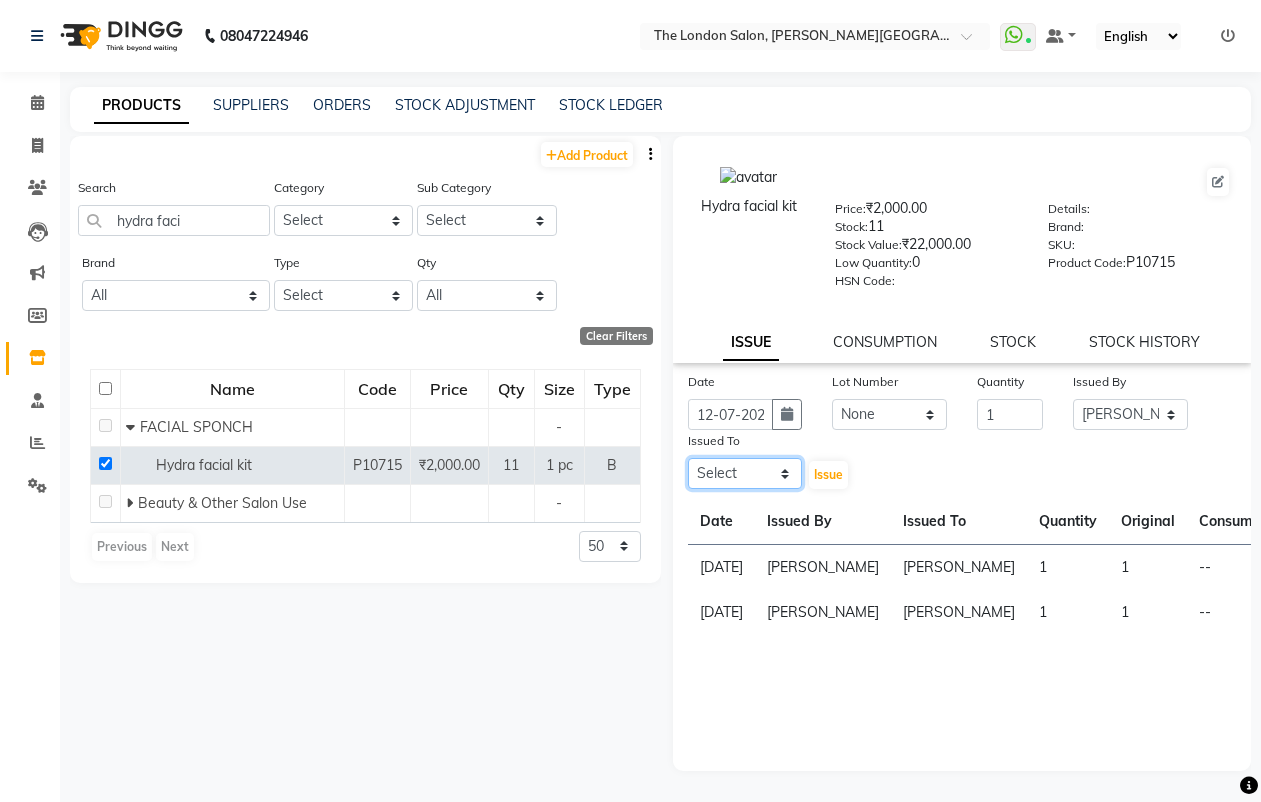 click on "Select [PERSON_NAME] [PERSON_NAME] [PERSON_NAME] [PERSON_NAME] [PERSON_NAME]  [PERSON_NAME] ARJUN DAKAHA  [PERSON_NAME] sanwane [PERSON_NAME] baisware" 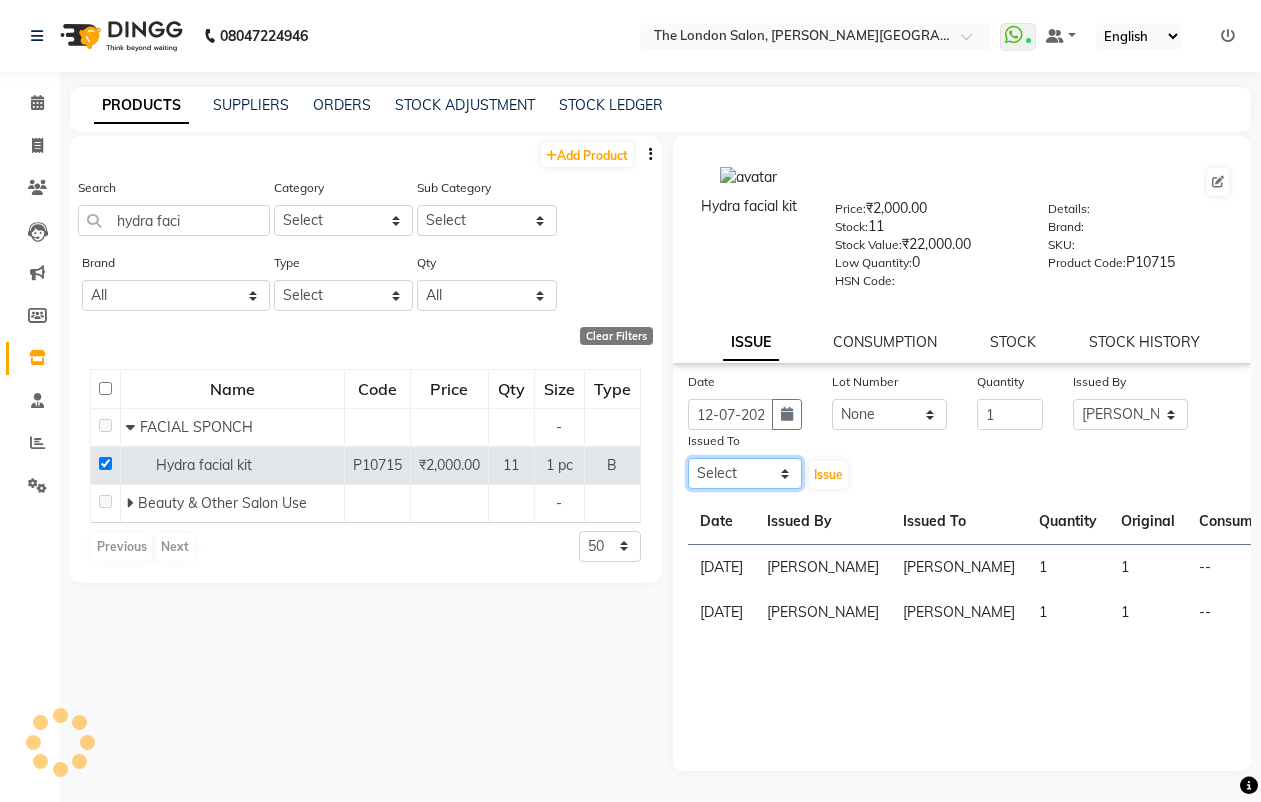 select on "44005" 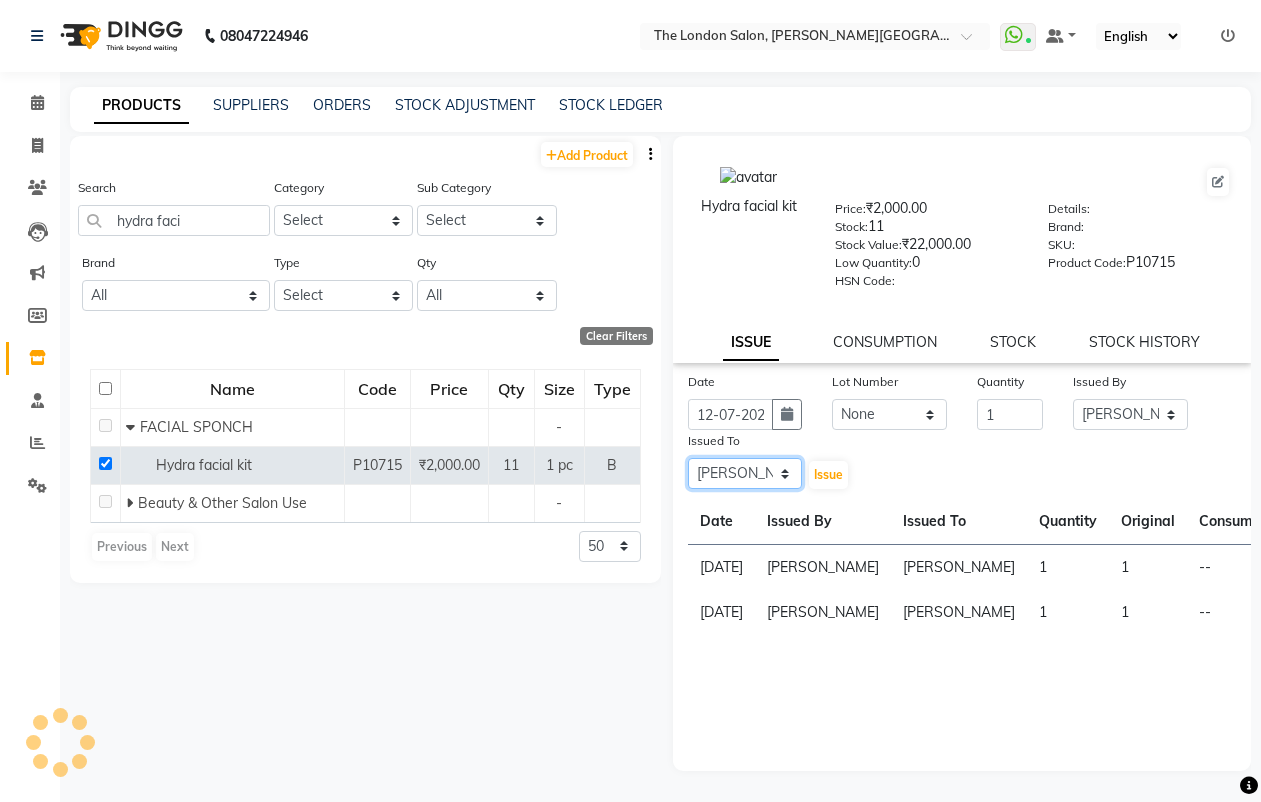 click on "Select [PERSON_NAME] [PERSON_NAME] [PERSON_NAME] [PERSON_NAME] [PERSON_NAME]  [PERSON_NAME] ARJUN DAKAHA  [PERSON_NAME] sanwane [PERSON_NAME] baisware" 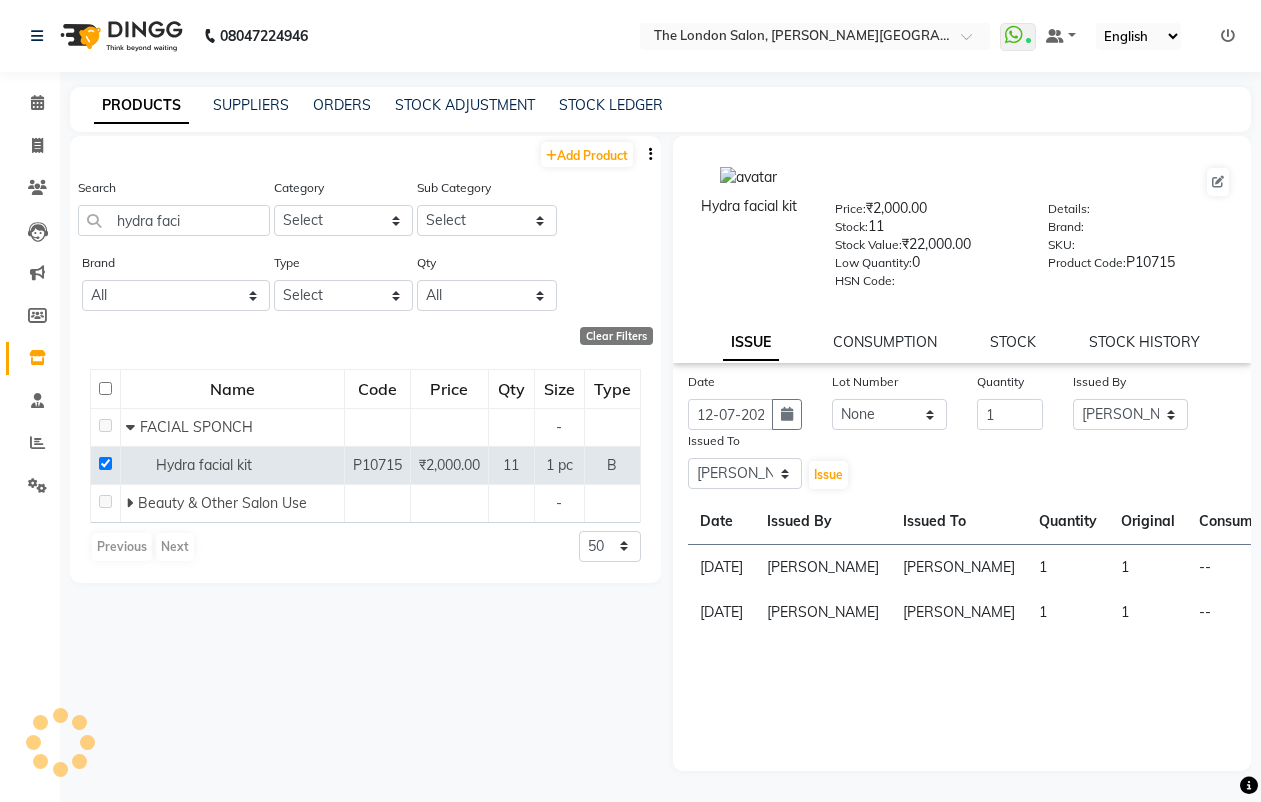 click on "[PERSON_NAME]" 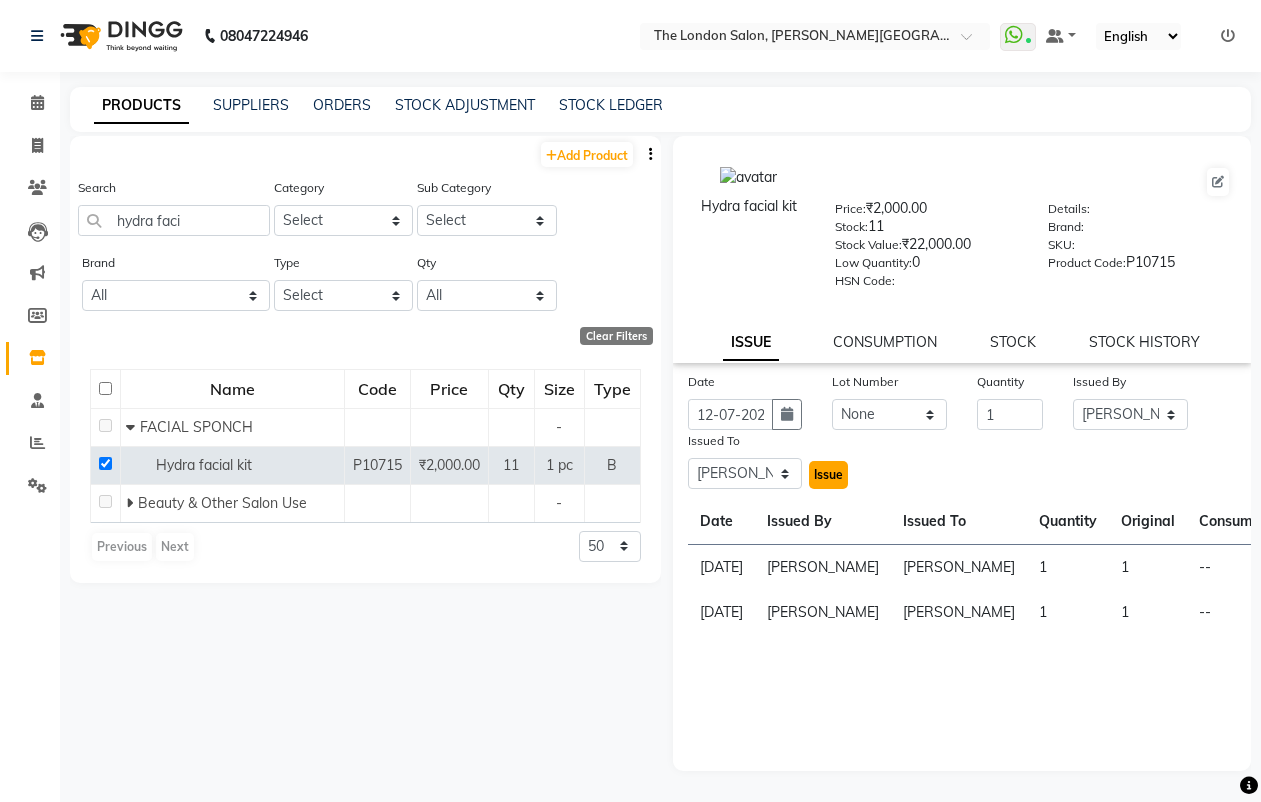 click on "Issue" 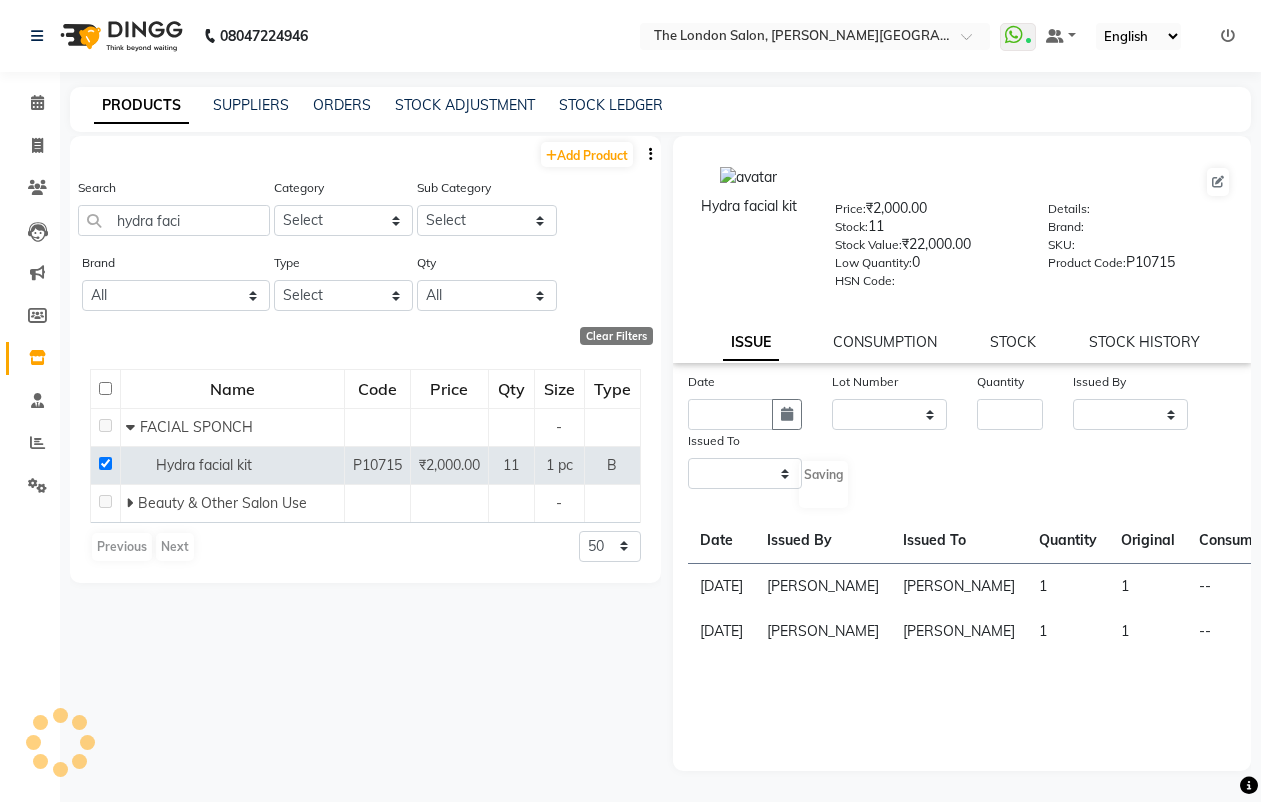 select 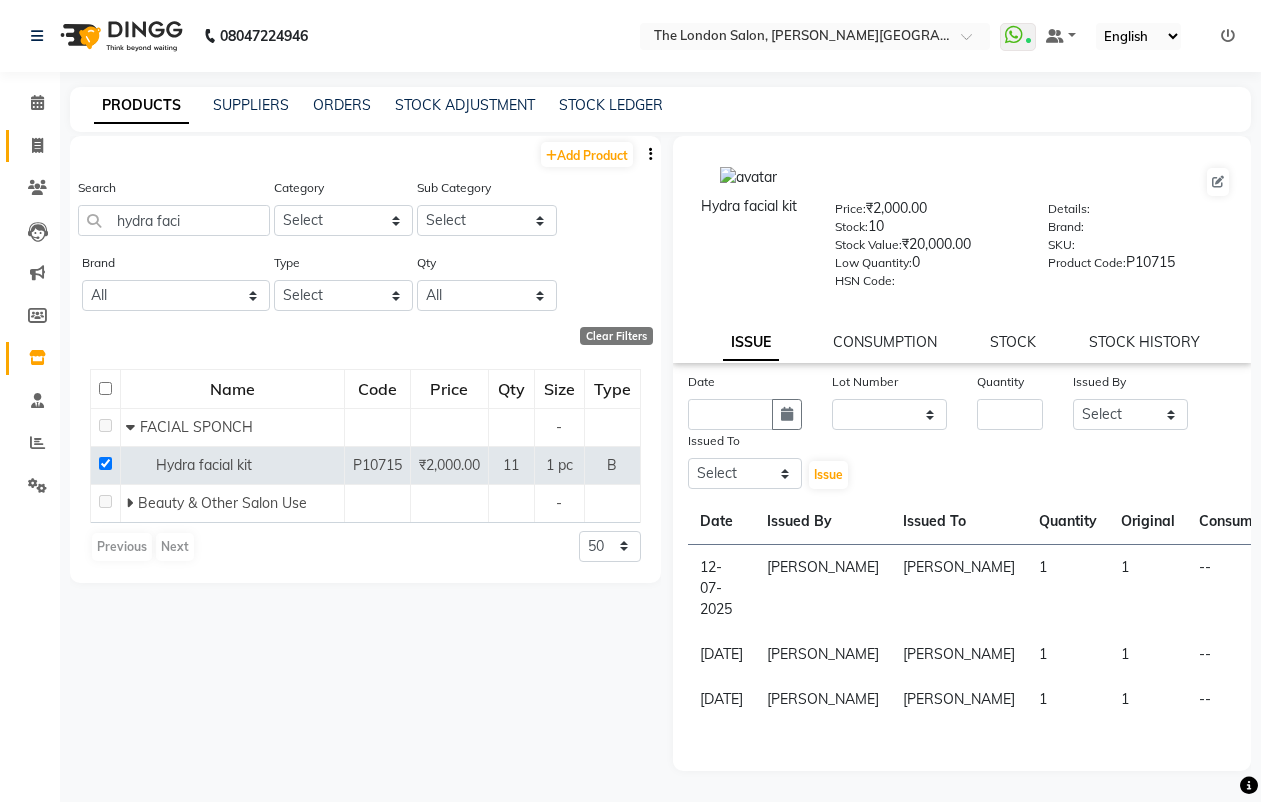 click on "Invoice" 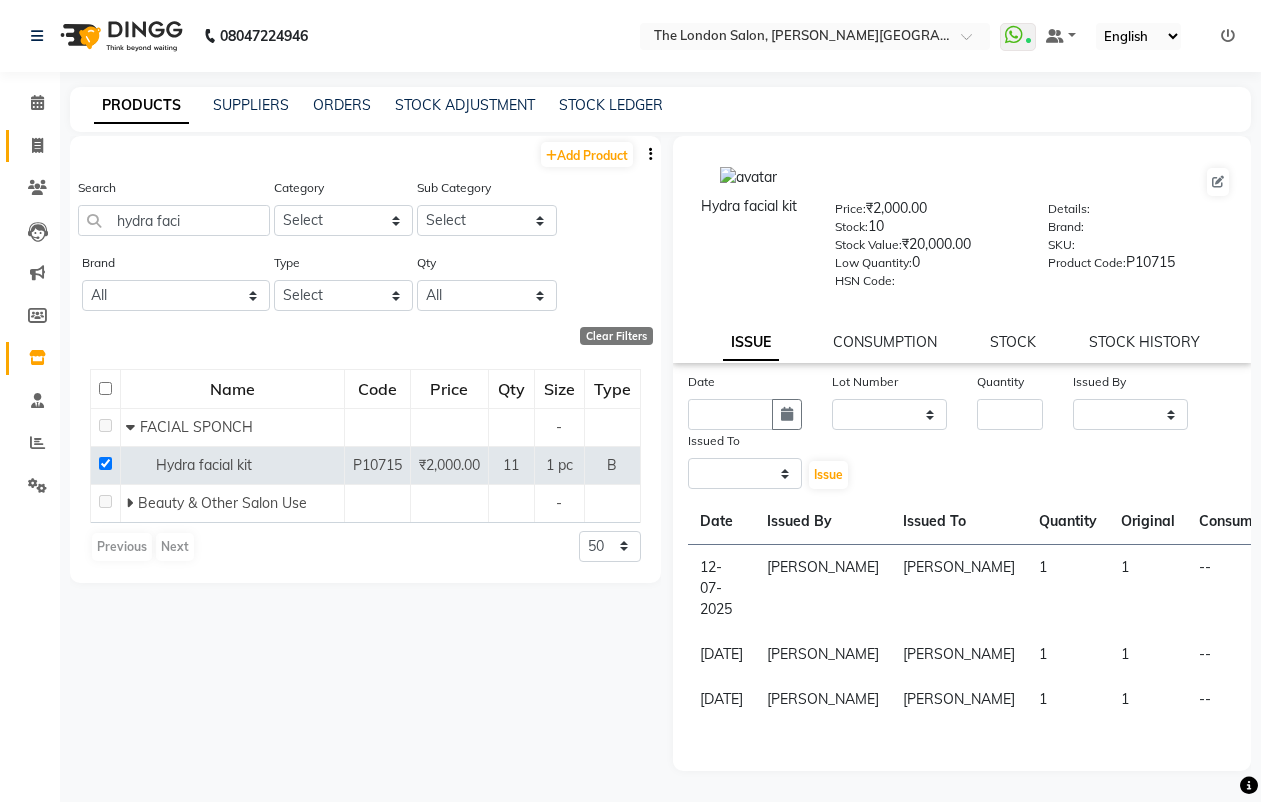select on "4682" 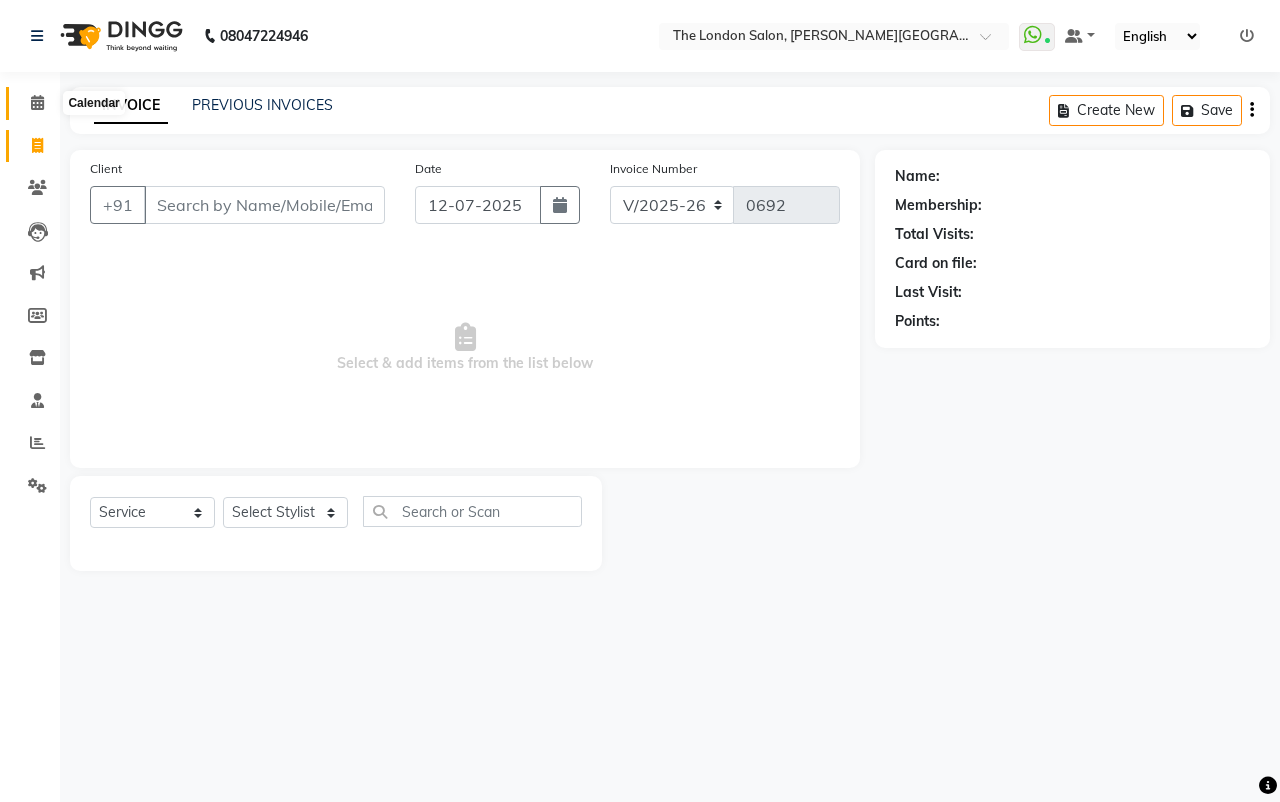 click 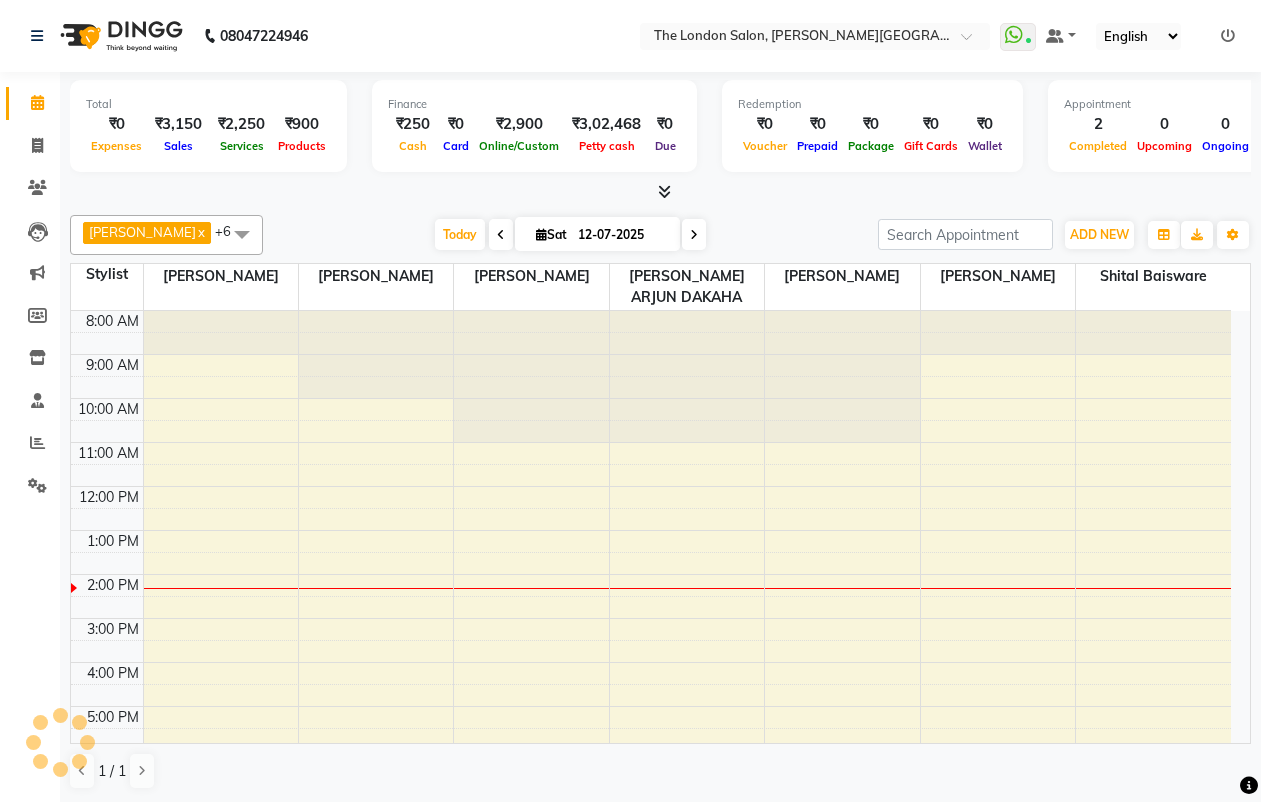 scroll, scrollTop: 145, scrollLeft: 0, axis: vertical 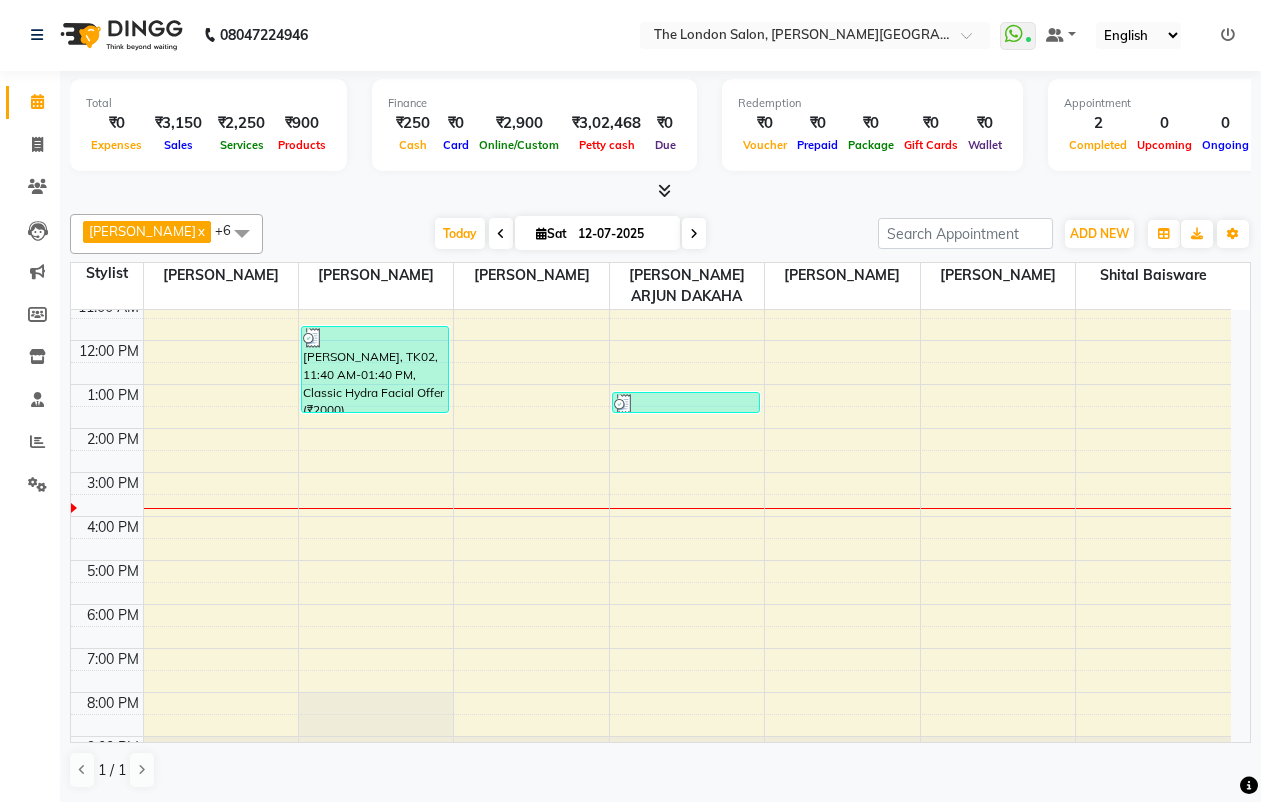 drag, startPoint x: 0, startPoint y: 850, endPoint x: 8, endPoint y: 754, distance: 96.332756 